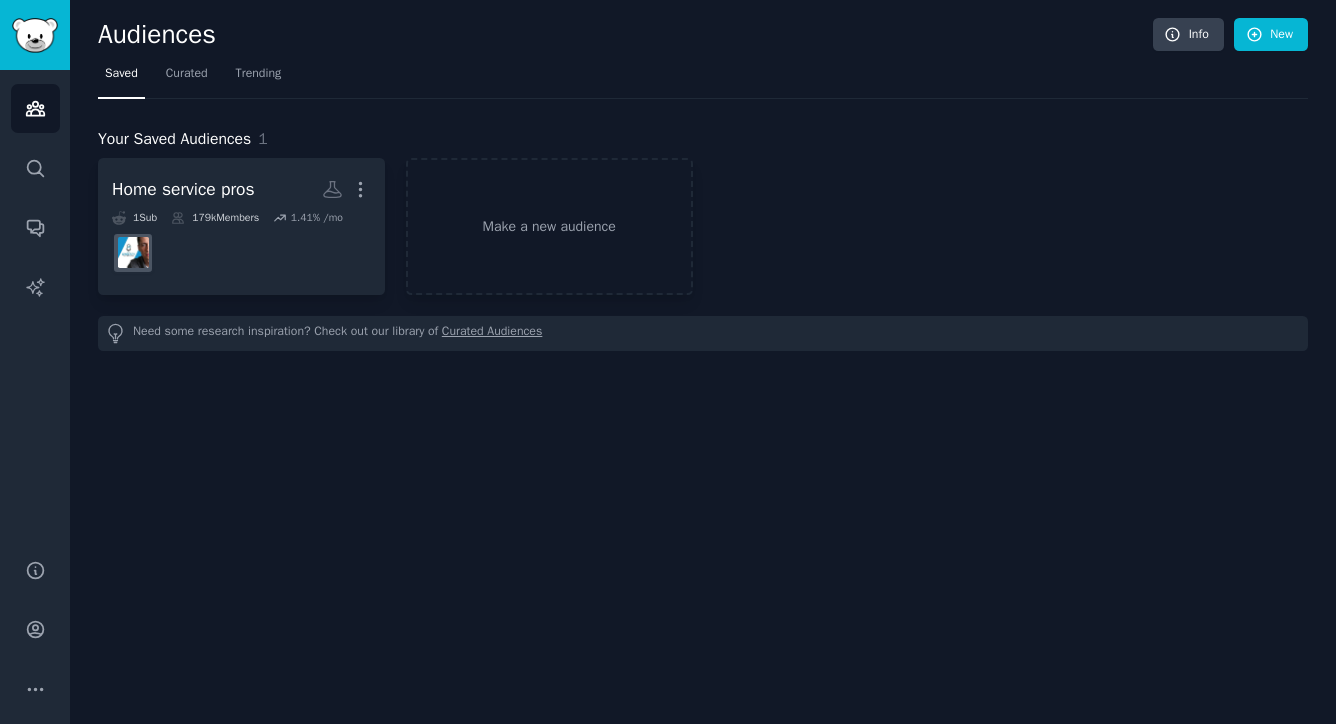 scroll, scrollTop: 0, scrollLeft: 0, axis: both 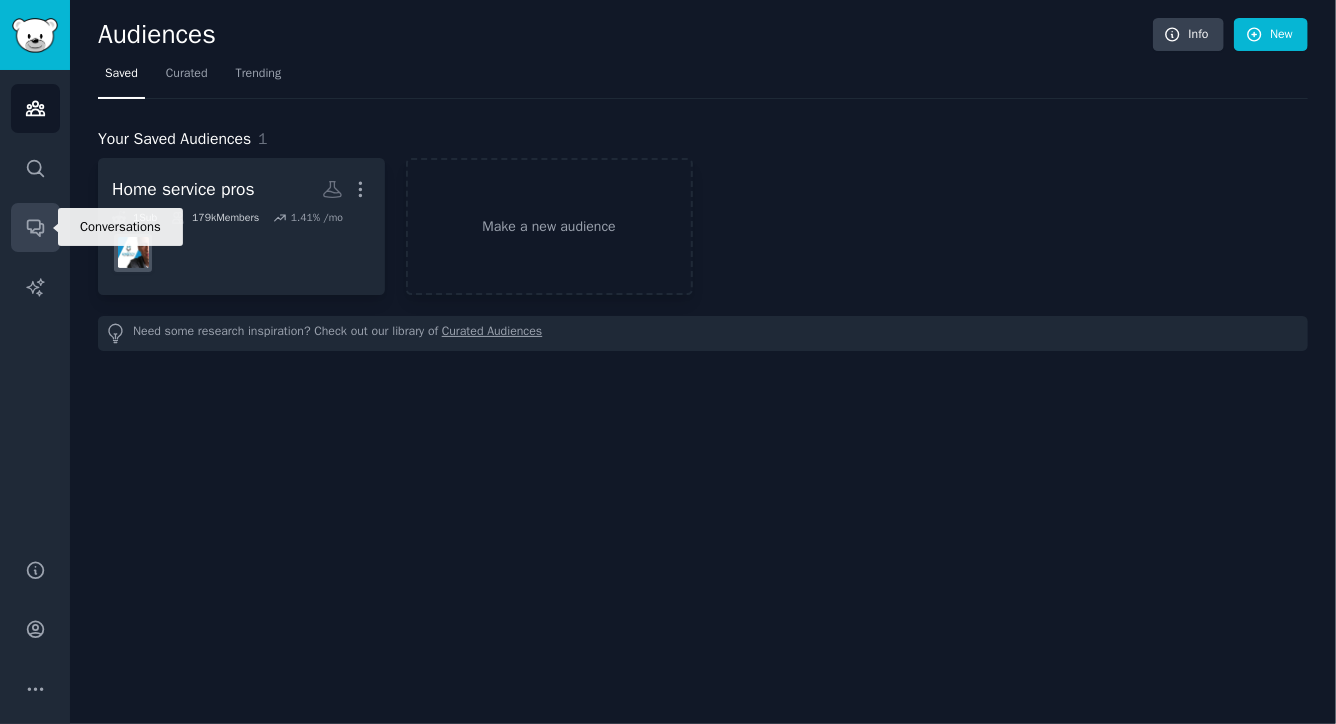 click 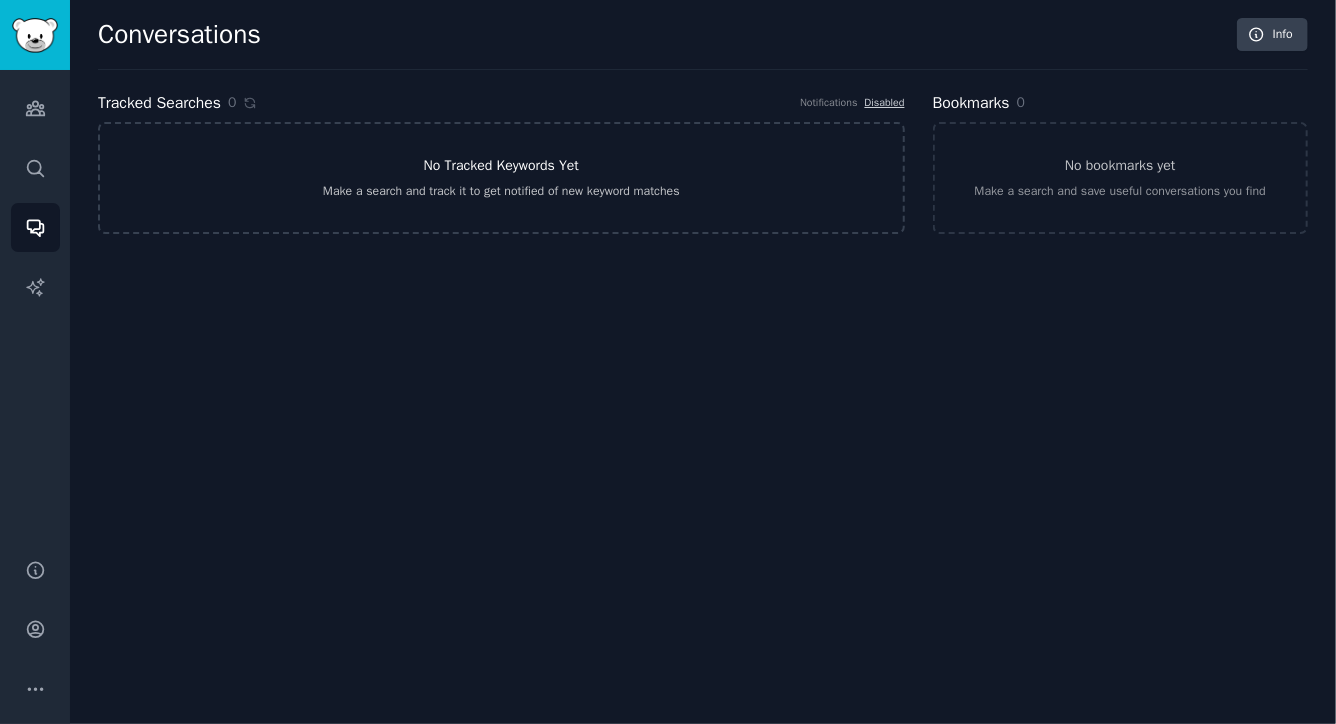 click on "No Tracked Keywords Yet Make a search and track it to get notified of new keyword matches" at bounding box center (501, 178) 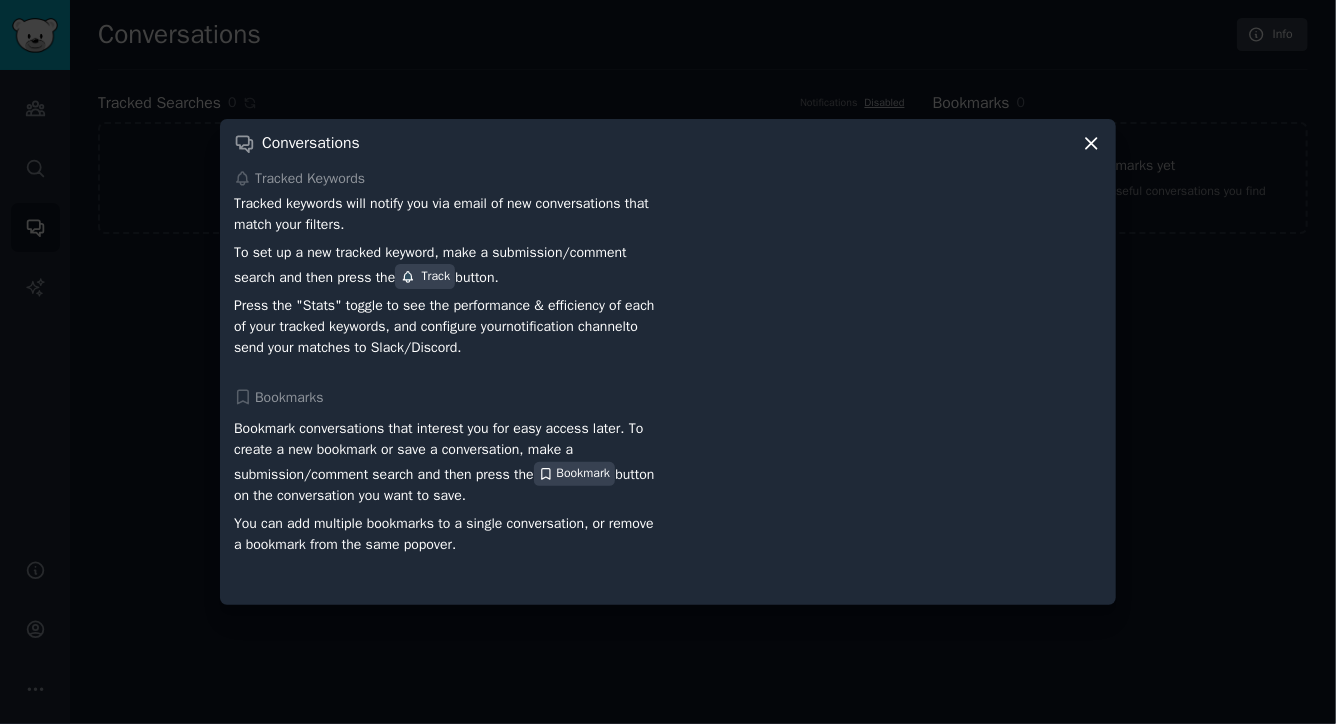 click 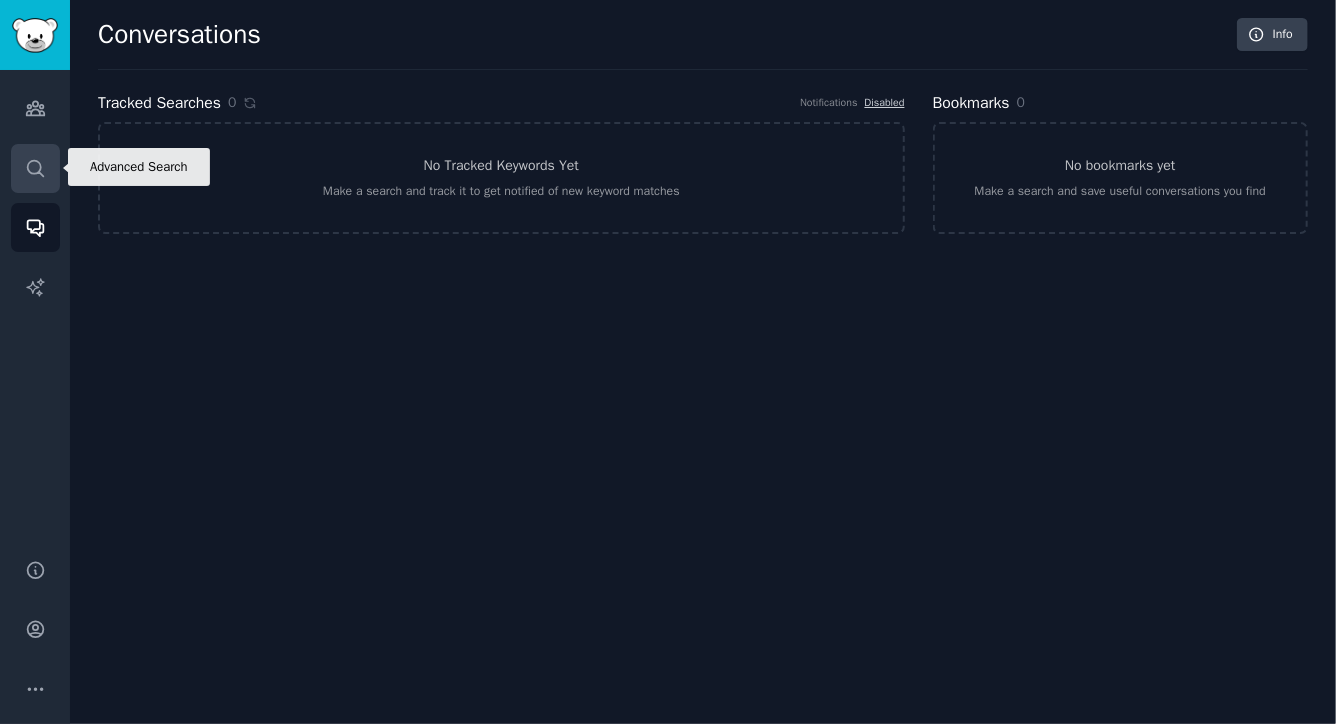 click on "Search" at bounding box center (35, 168) 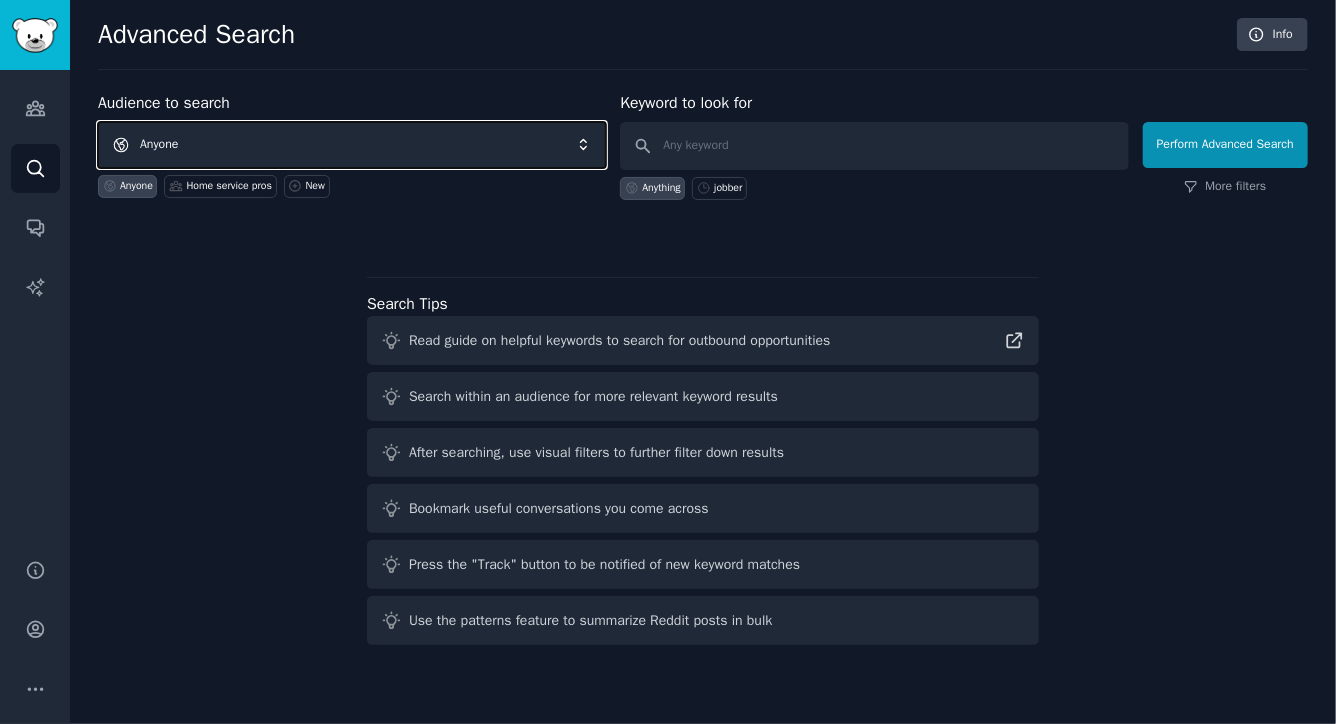 click on "Anyone" at bounding box center [352, 145] 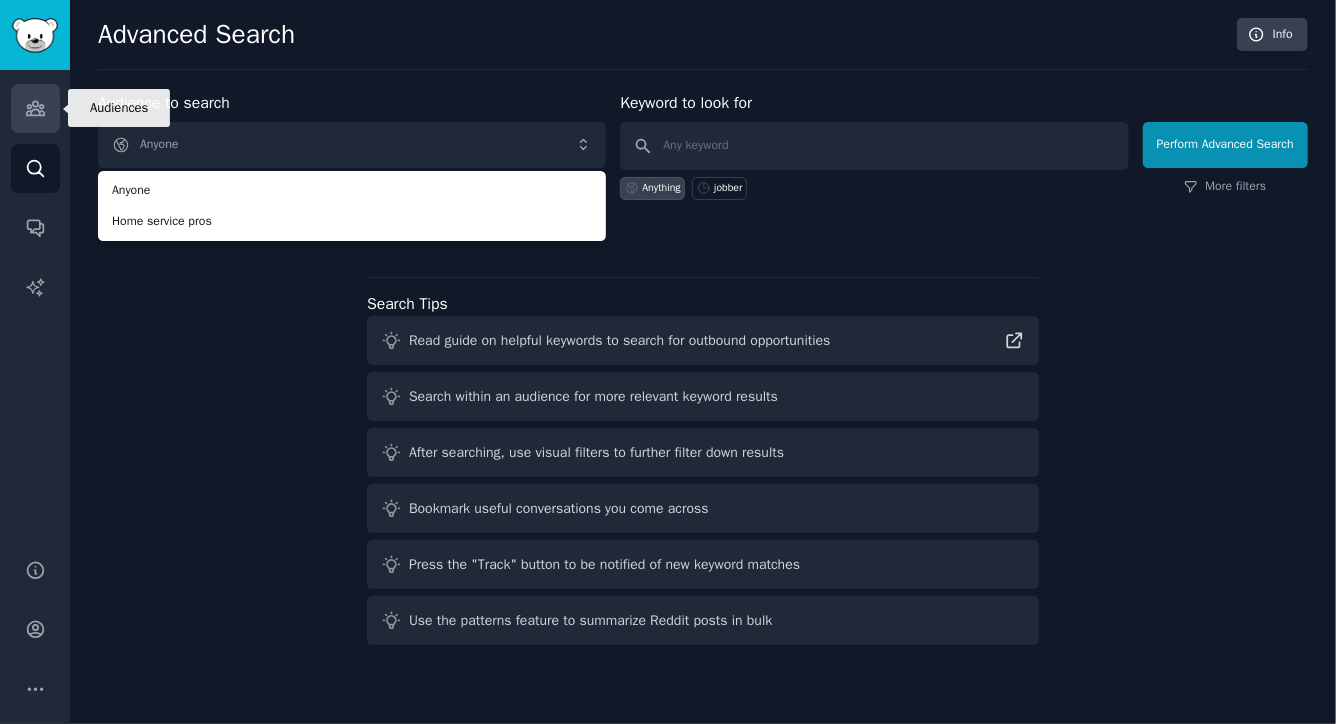 click on "Audiences" at bounding box center (35, 108) 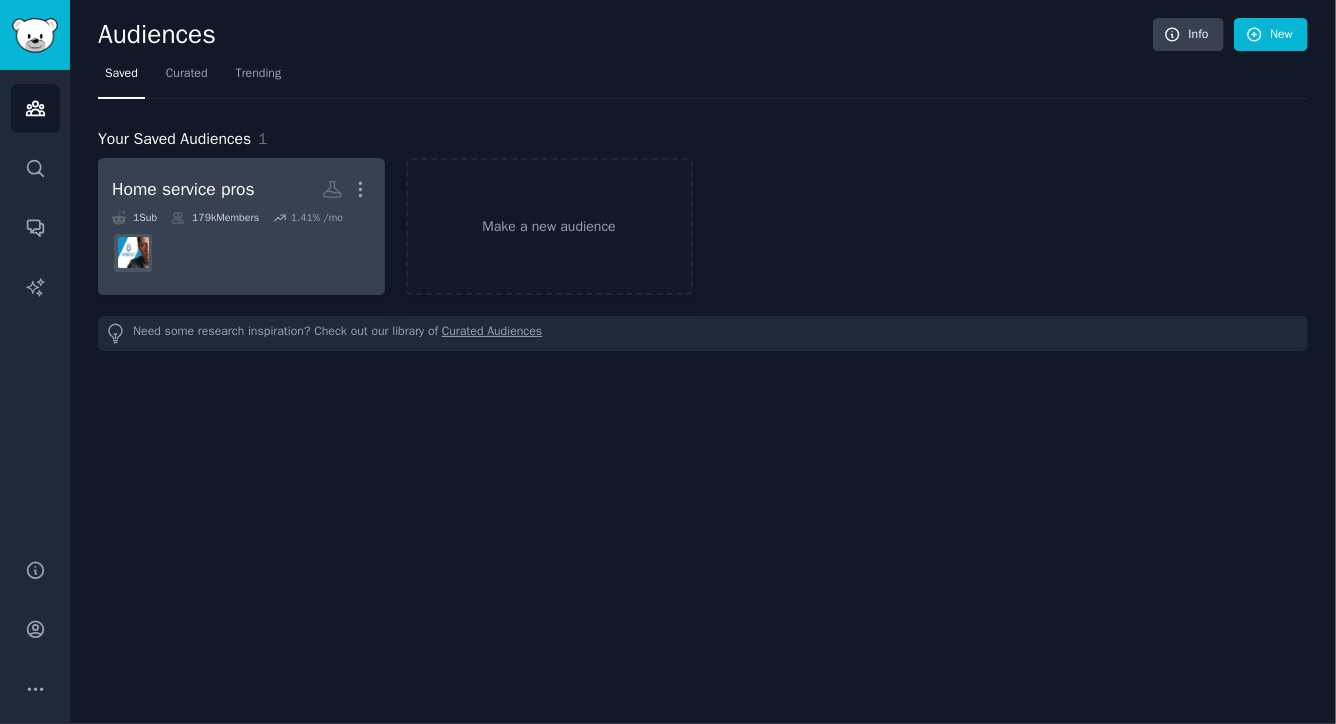 click at bounding box center [241, 253] 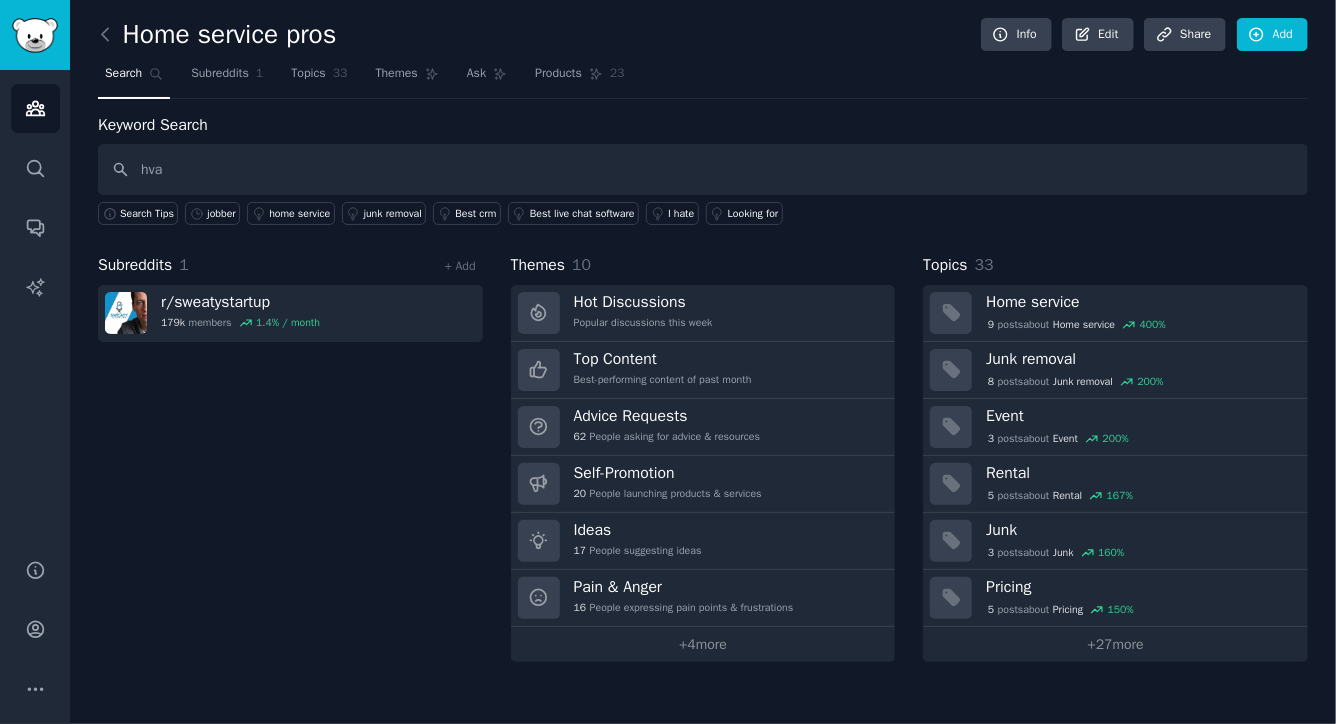 type on "hvac" 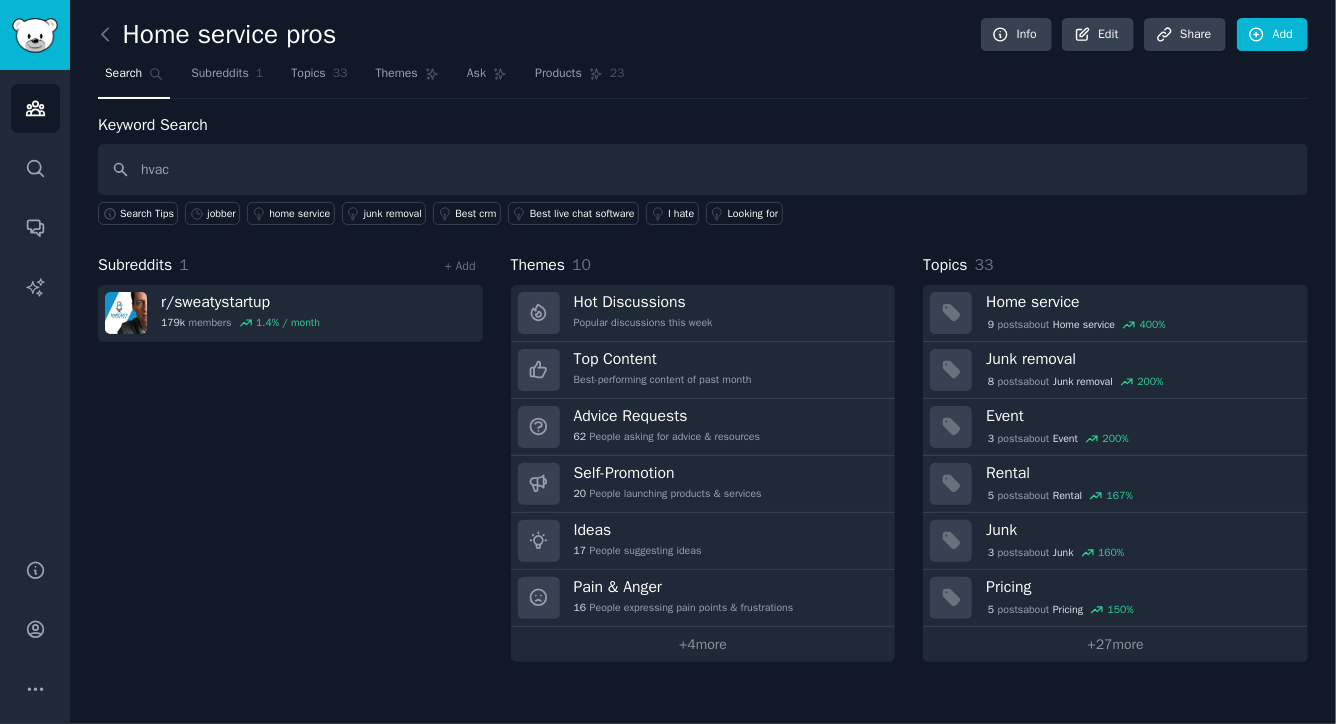 type 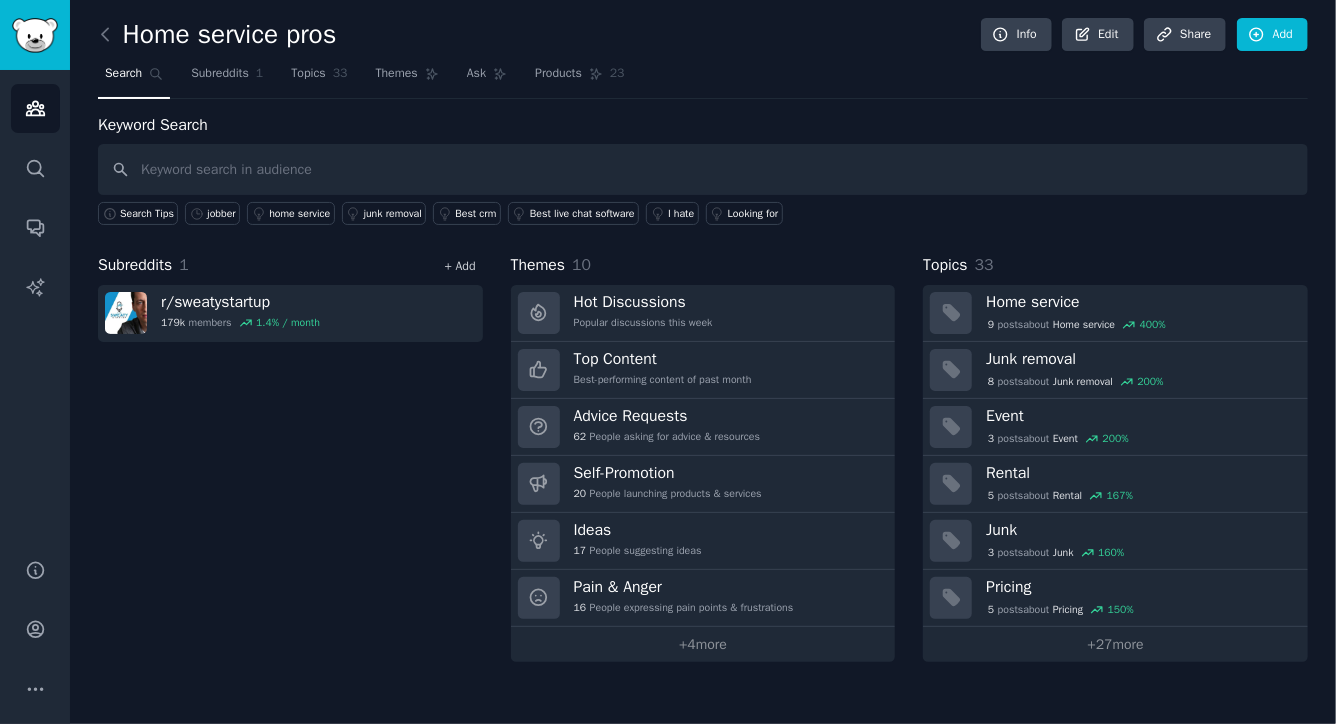 click on "+ Add" at bounding box center [460, 266] 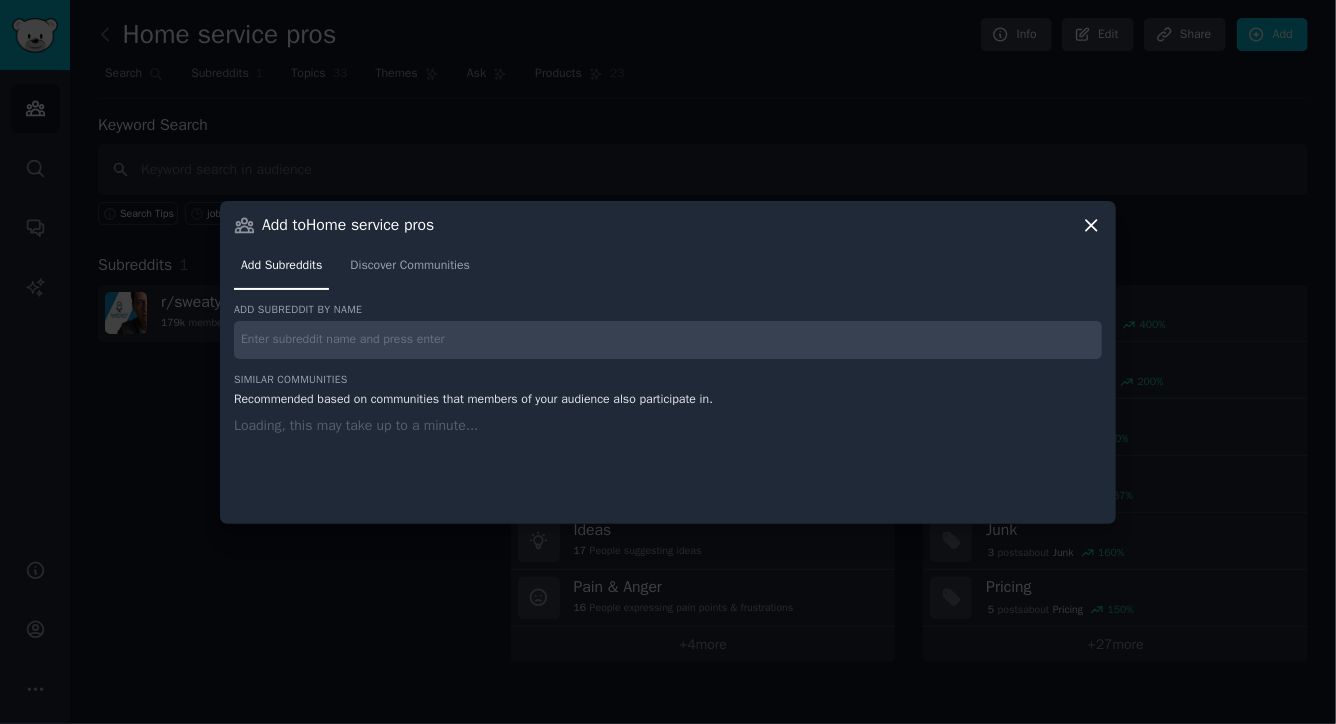 click at bounding box center (668, 340) 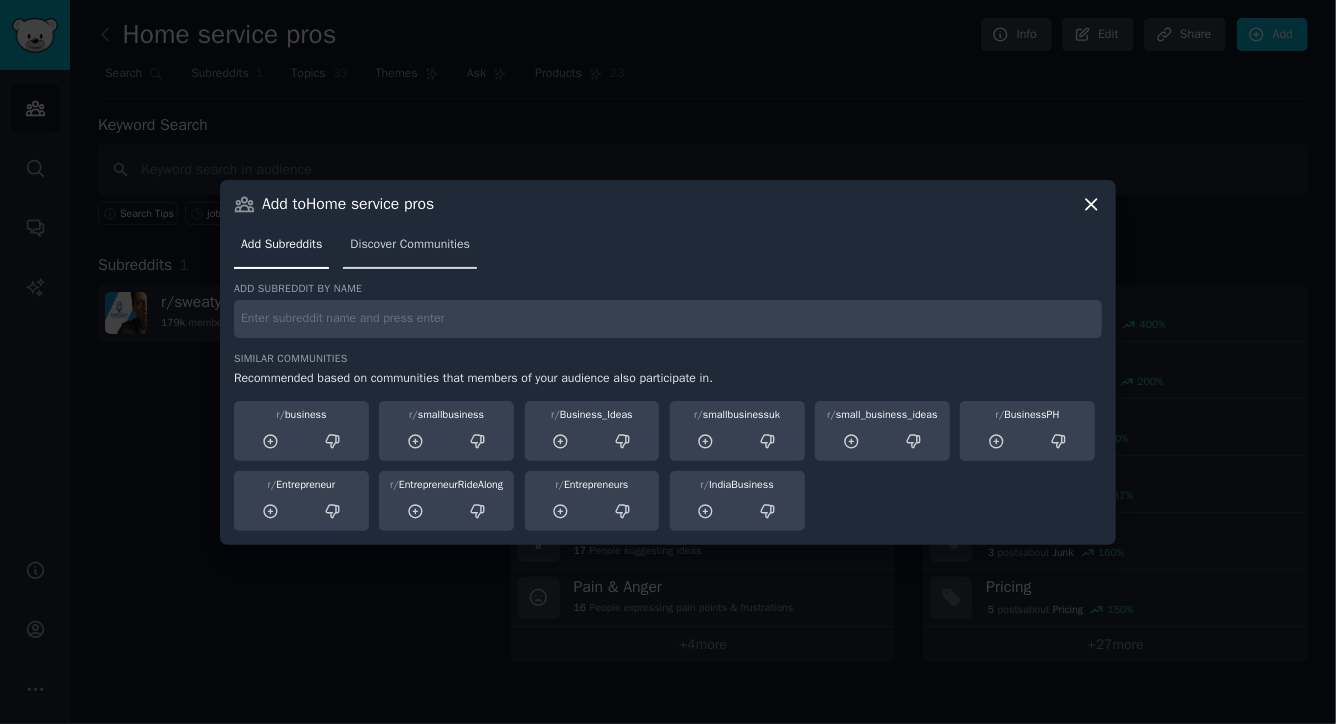 click on "Discover Communities" at bounding box center (410, 249) 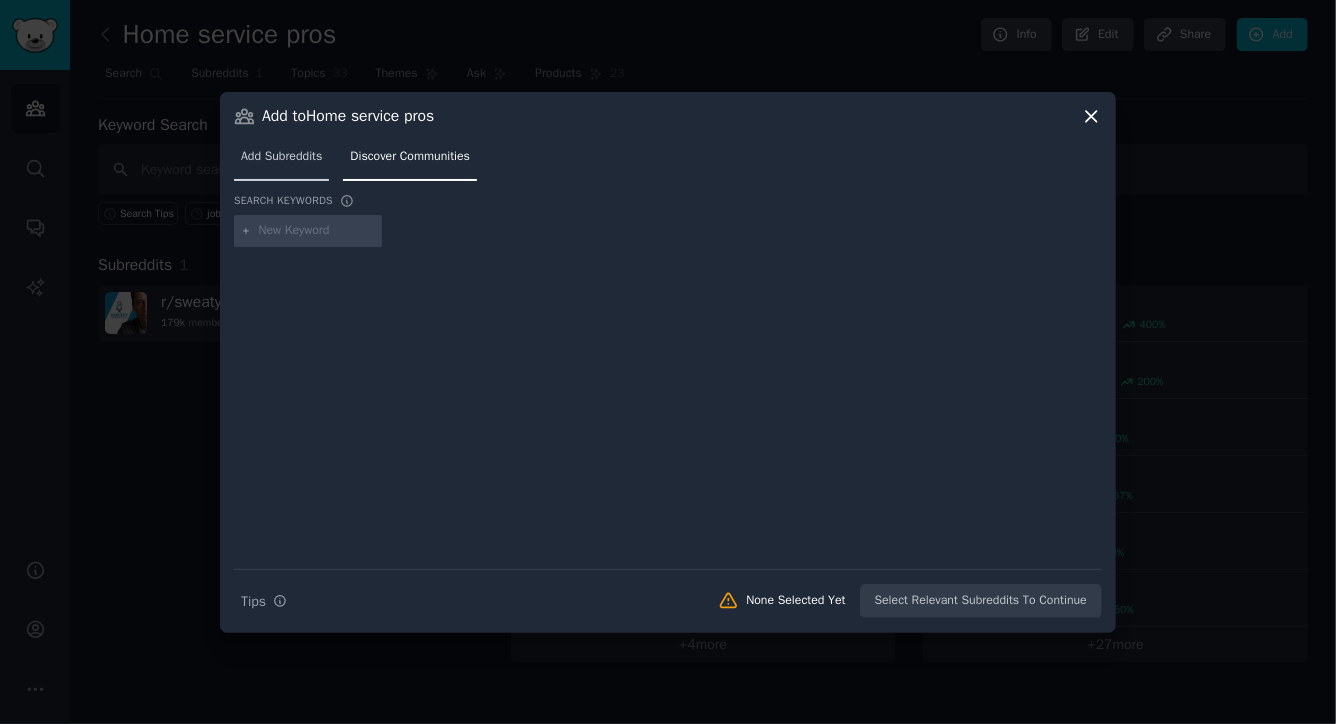 click on "Add Subreddits" at bounding box center [281, 161] 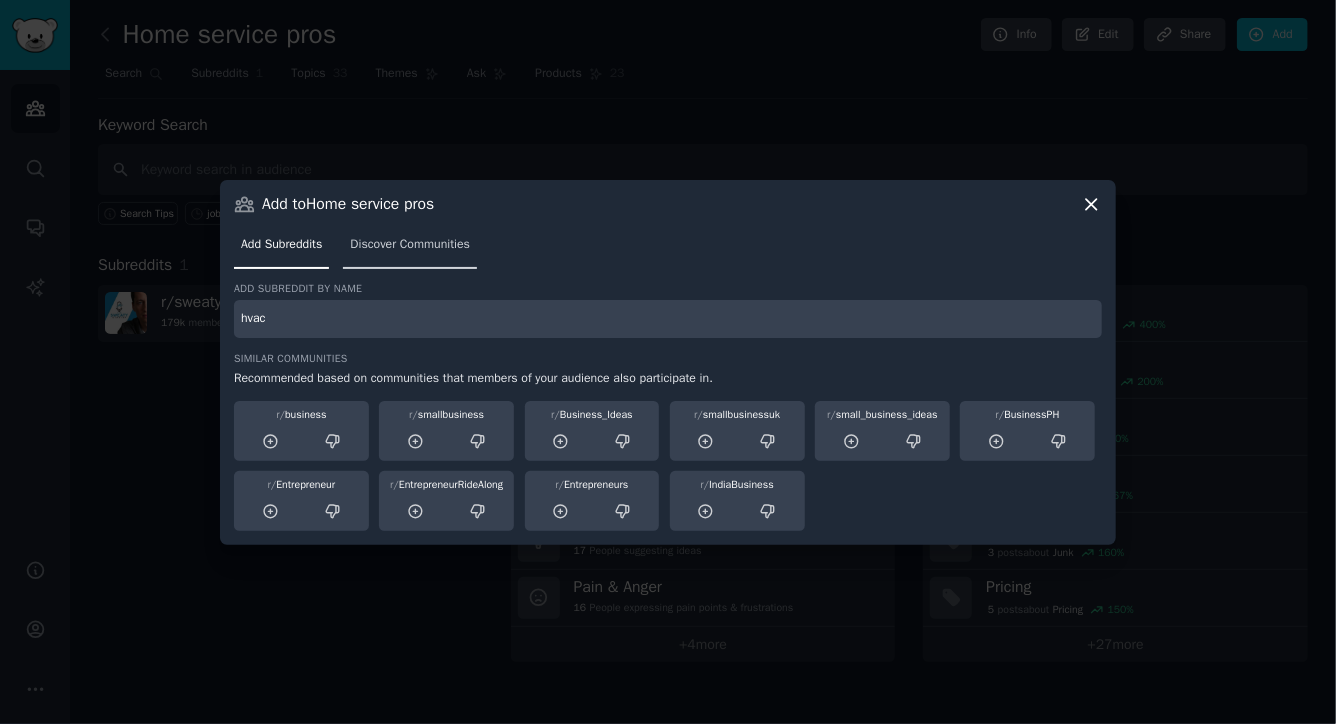 type on "hvac" 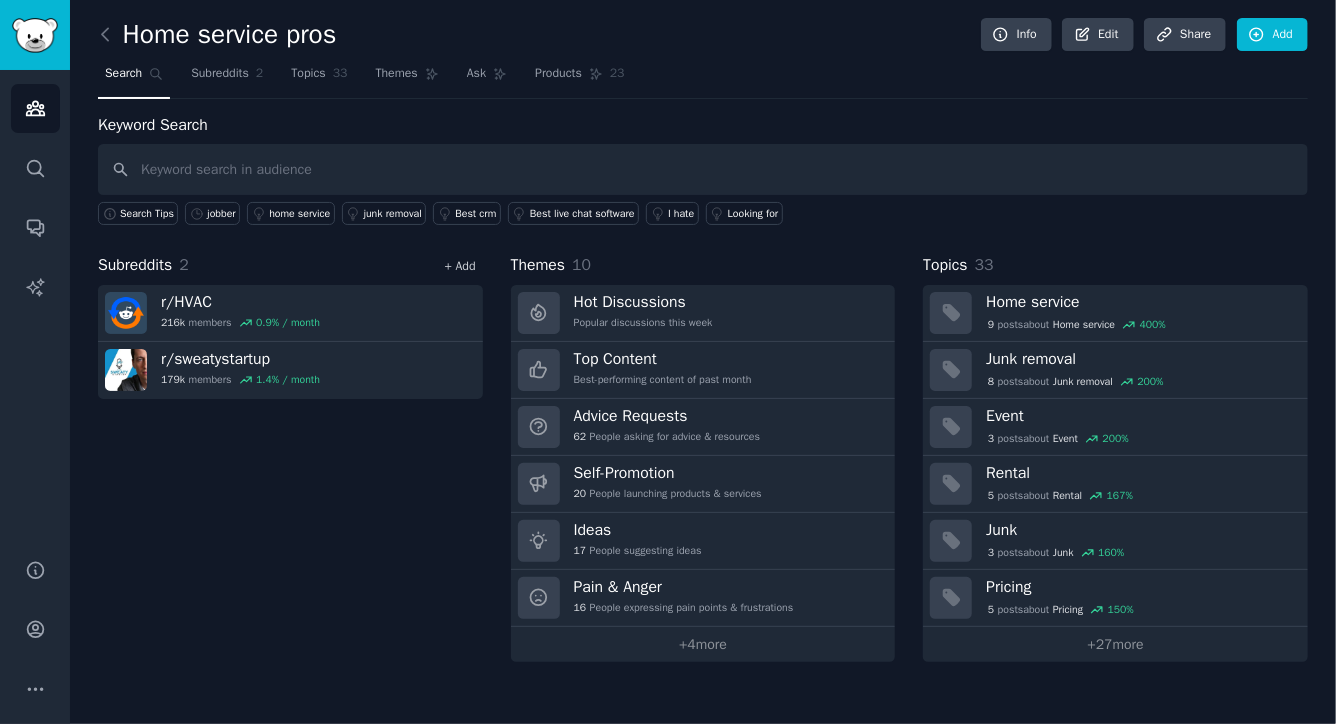click on "+ Add" at bounding box center [460, 266] 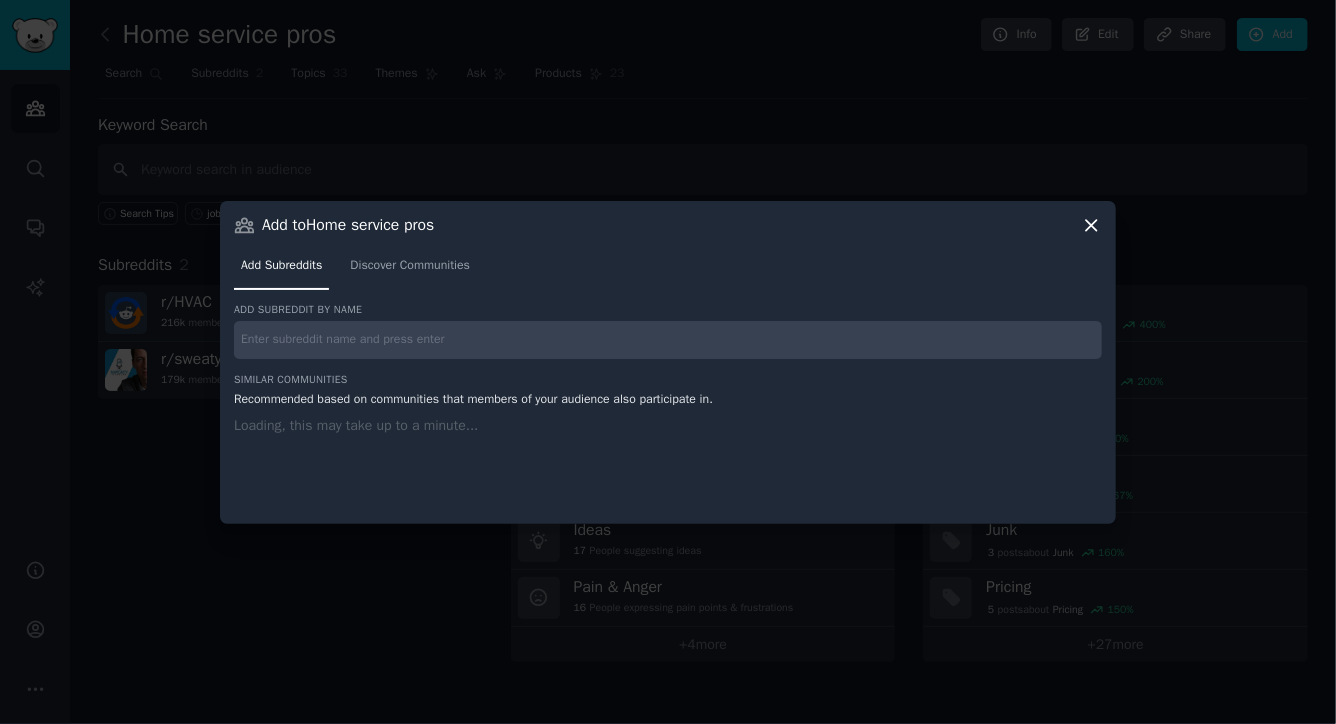 click at bounding box center [668, 340] 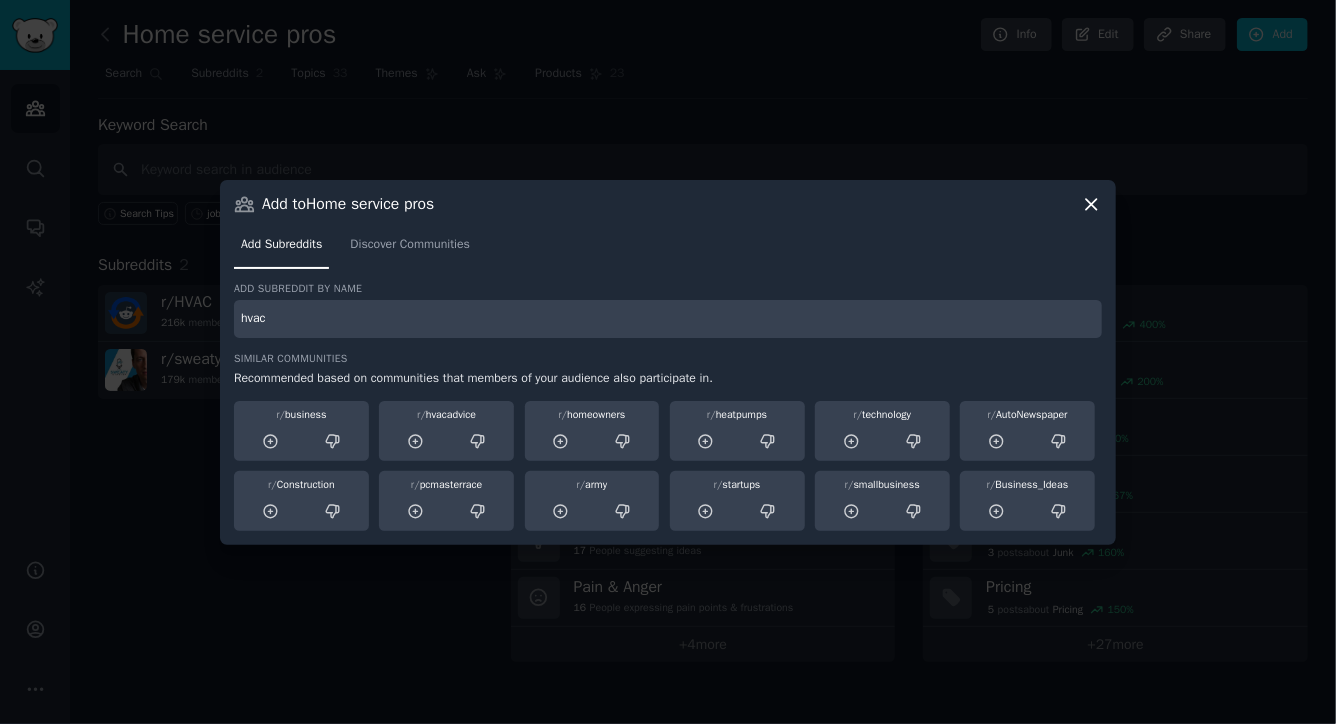 type on "hvac" 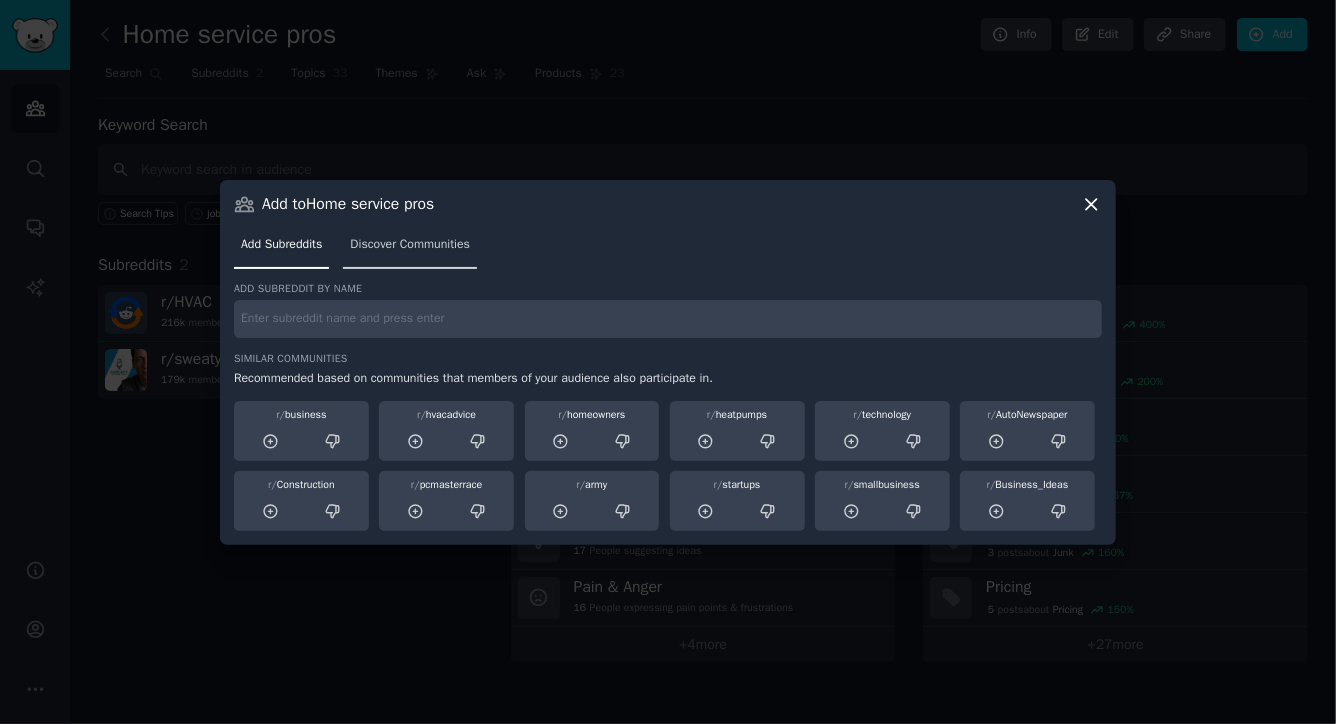 click on "Discover Communities" at bounding box center [410, 245] 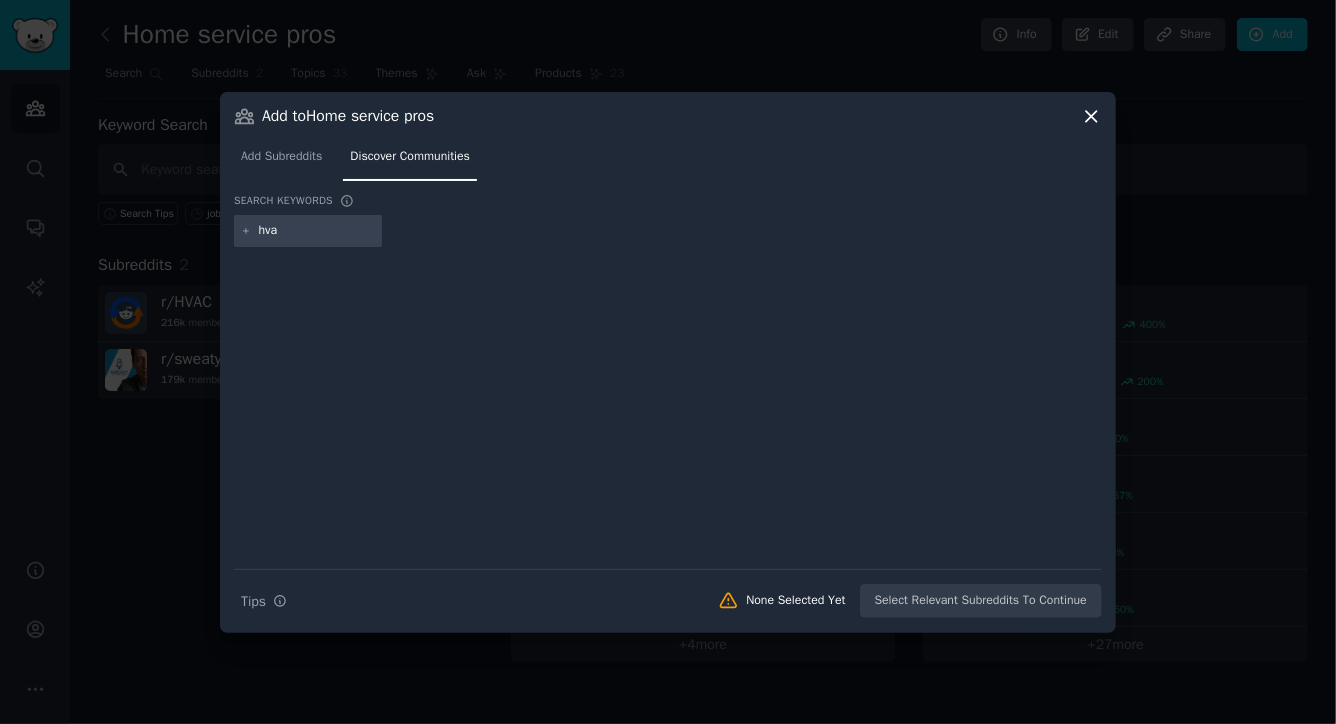 type on "hvac" 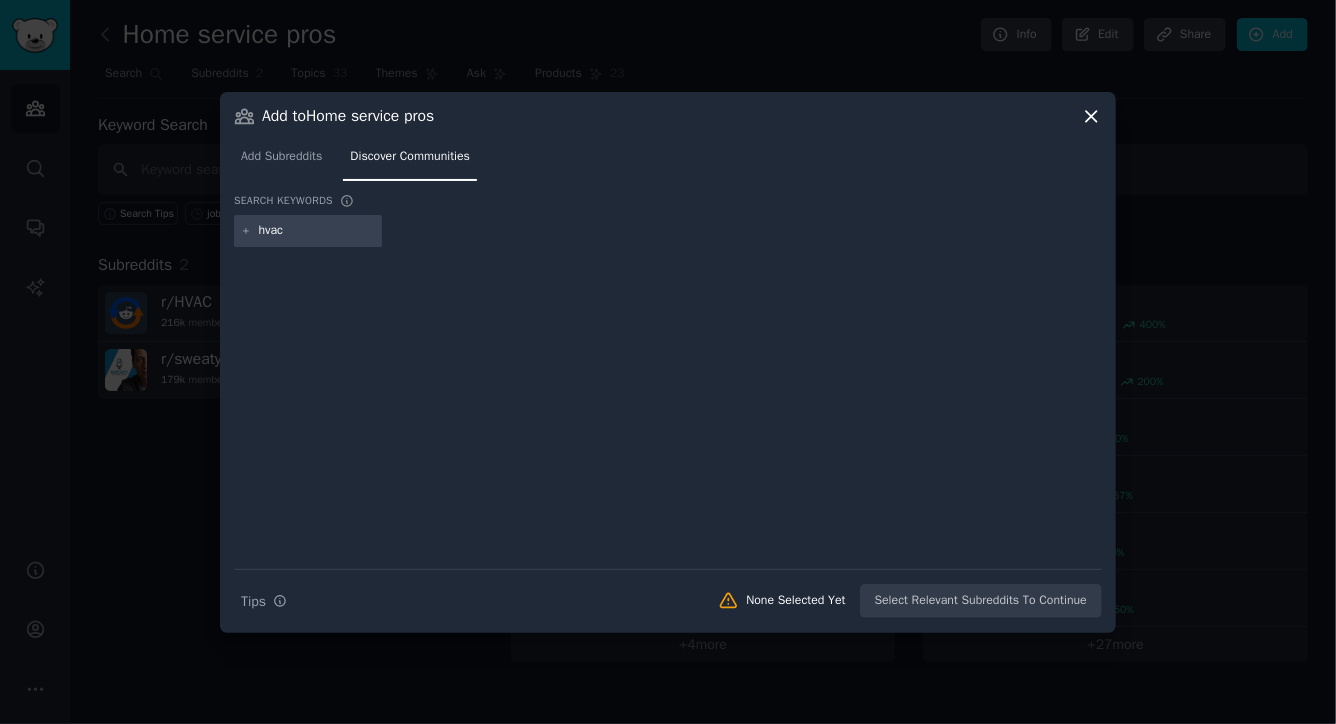 type 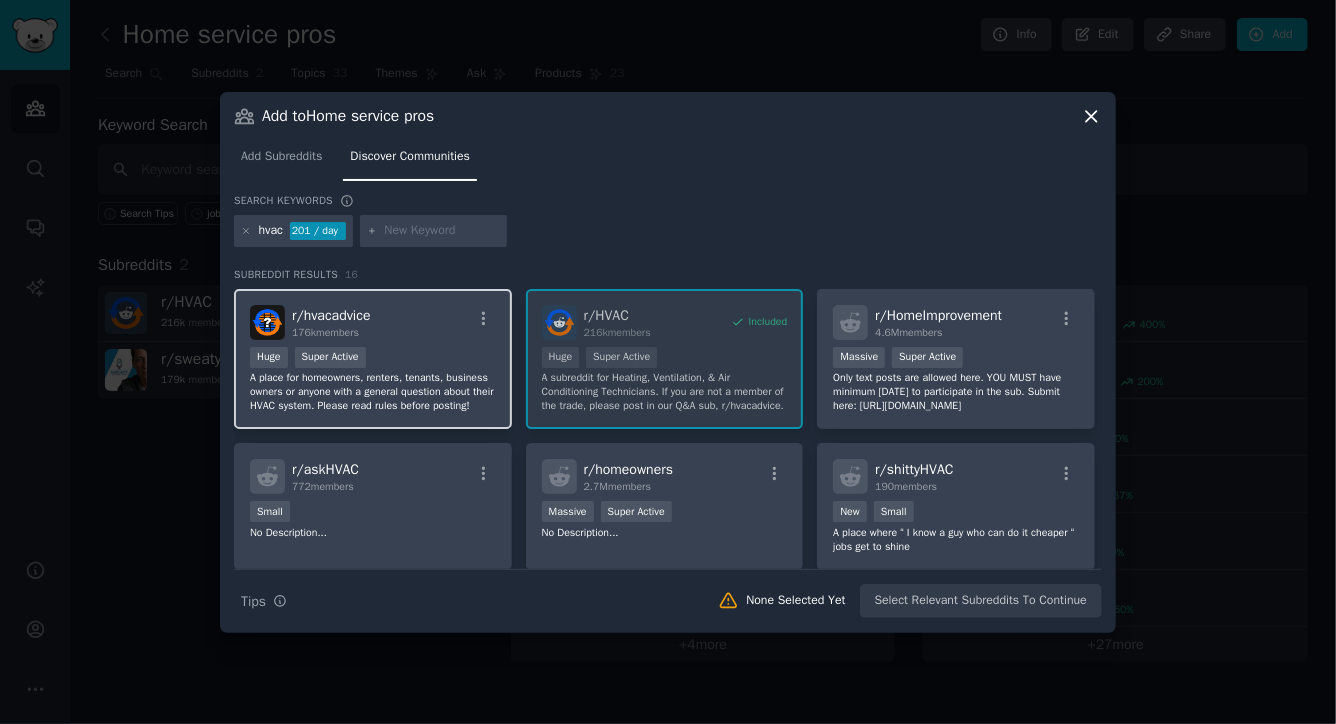 click on "A place for homeowners, renters, tenants, business owners or anyone with a general question about their HVAC system.
Please read rules before posting!" at bounding box center [373, 392] 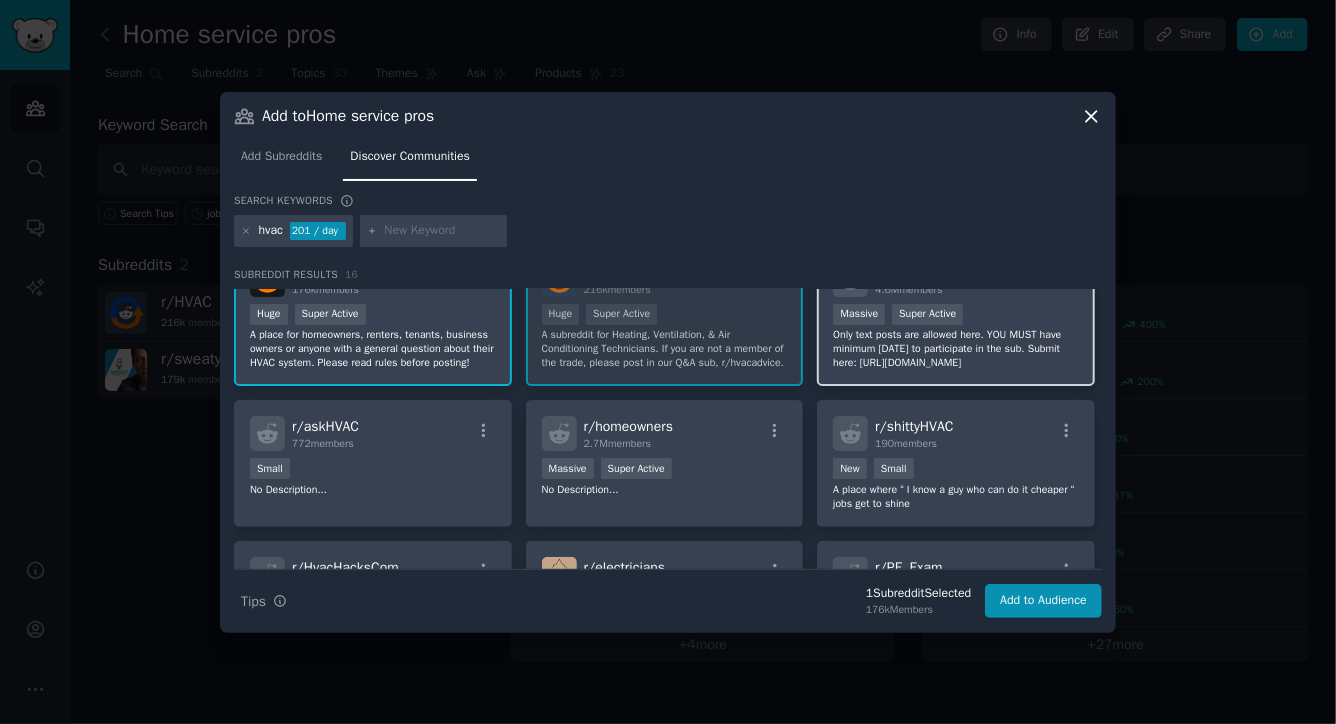 scroll, scrollTop: 0, scrollLeft: 0, axis: both 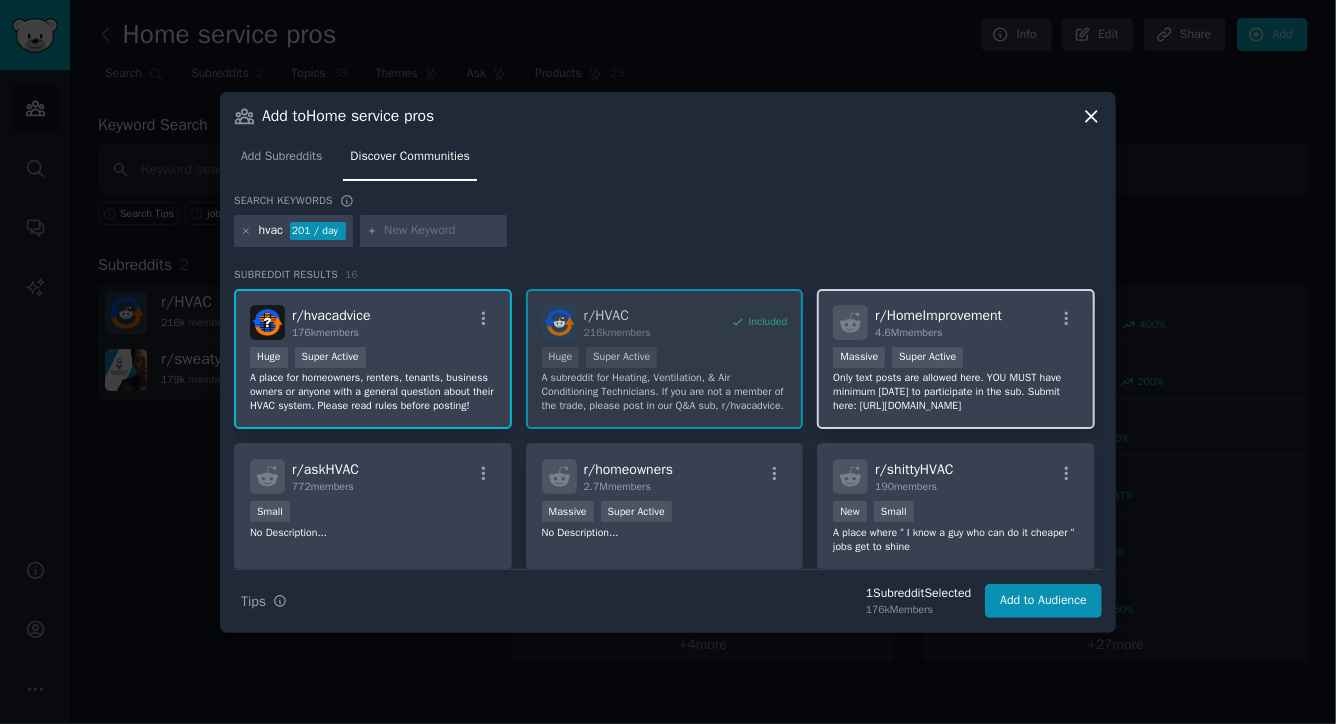 click on "Only text posts are allowed here. YOU MUST have minimum [DATE] to participate in the sub.
Submit here: [URL][DOMAIN_NAME]" at bounding box center [956, 392] 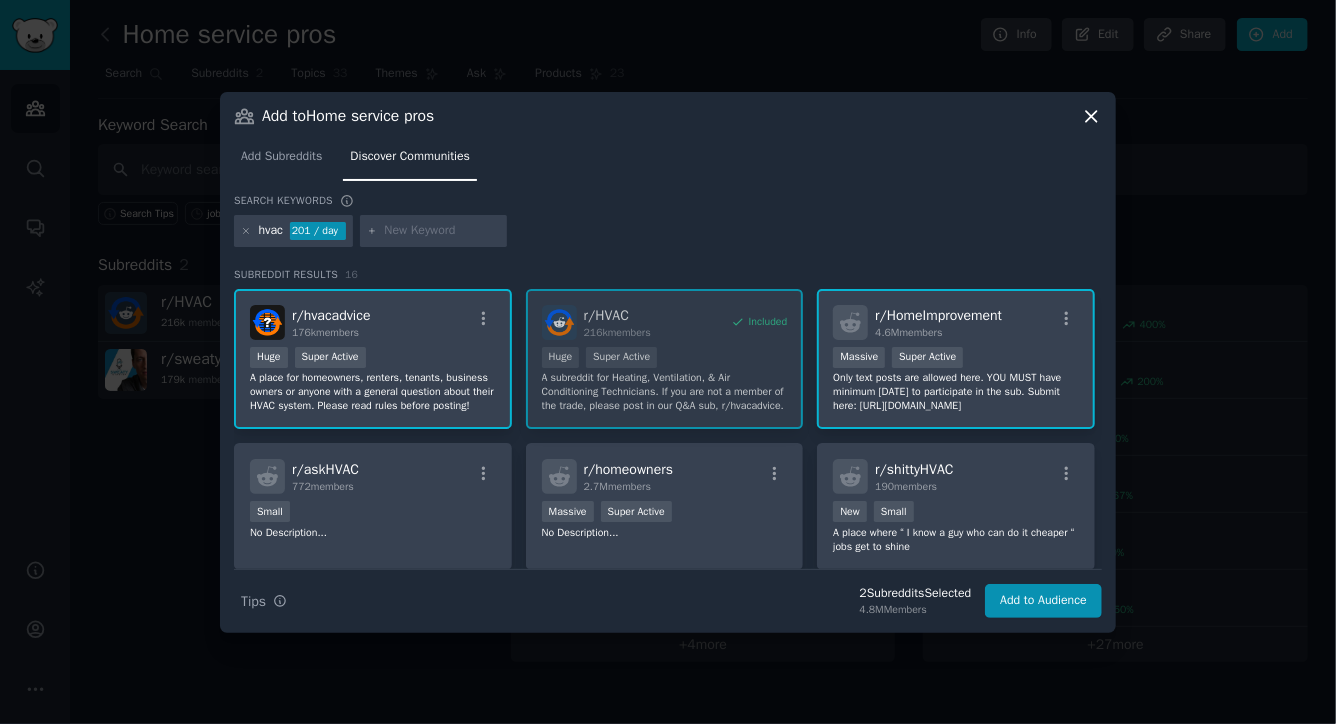 click on "Only text posts are allowed here. YOU MUST have minimum [DATE] to participate in the sub.
Submit here: [URL][DOMAIN_NAME]" at bounding box center (956, 392) 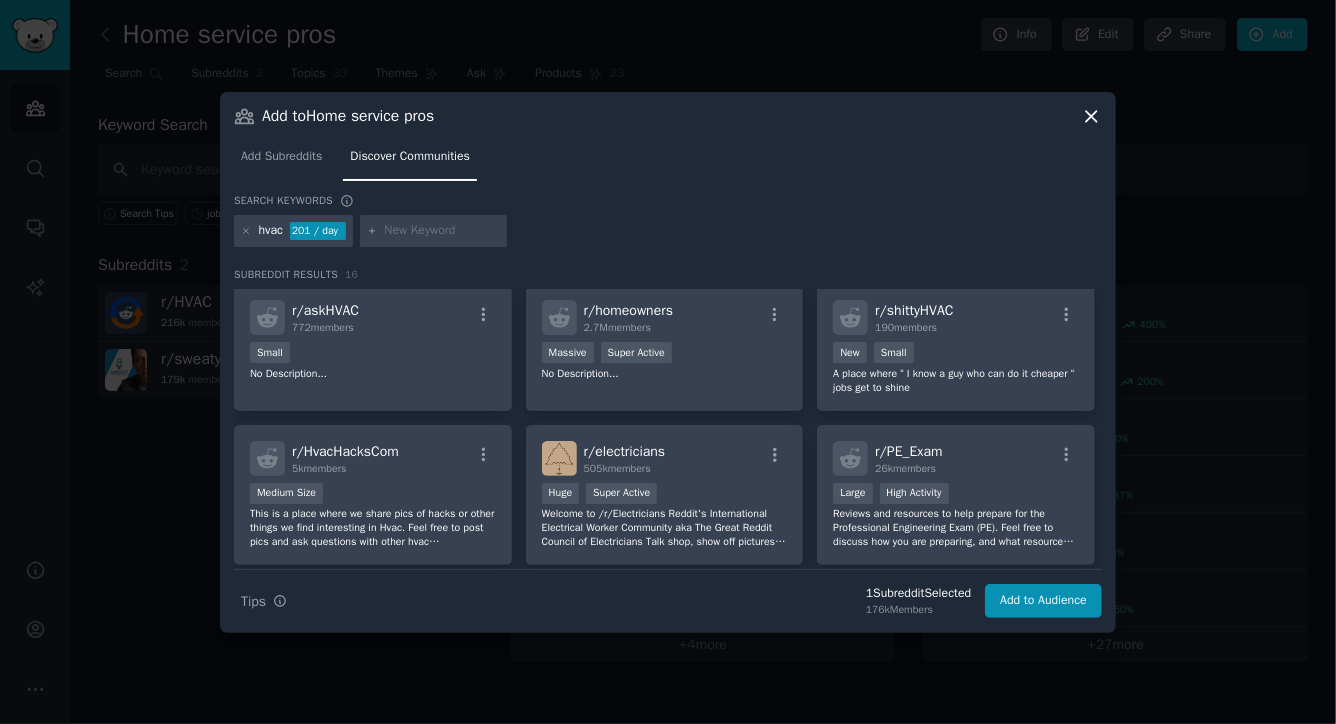 scroll, scrollTop: 160, scrollLeft: 0, axis: vertical 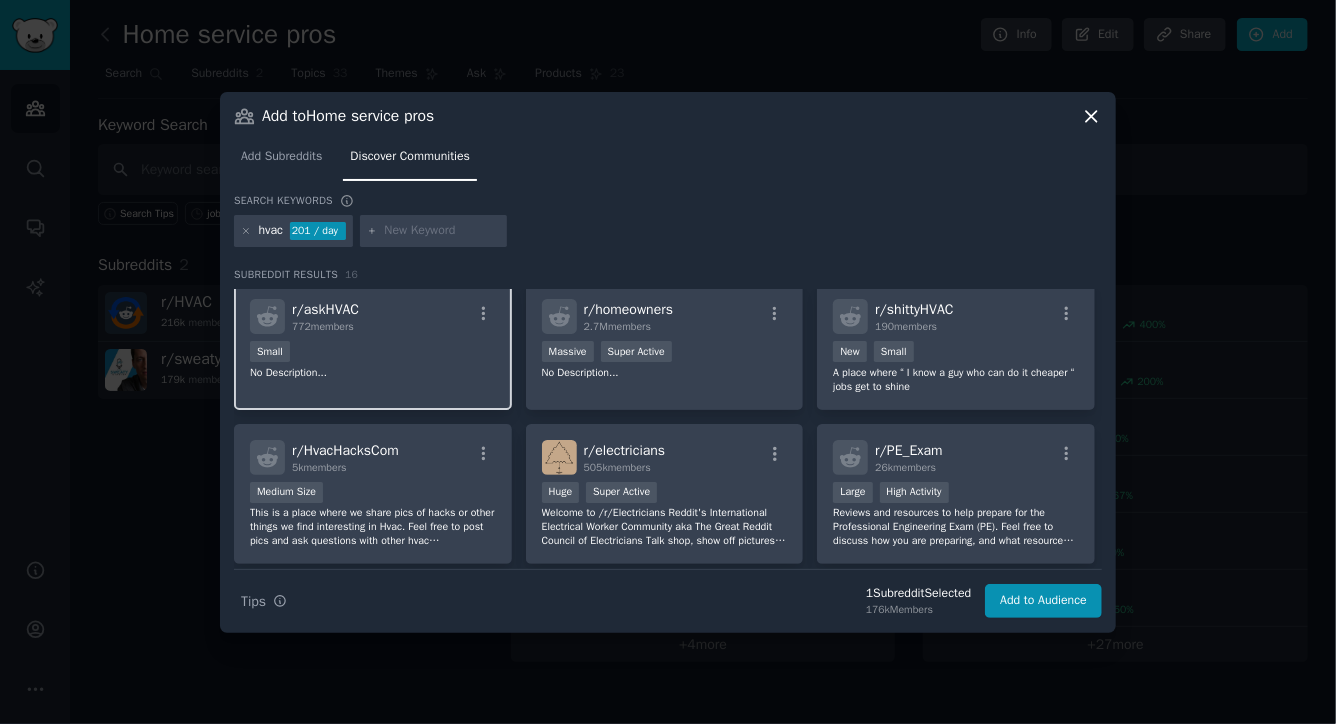 click on "No Description..." at bounding box center (373, 373) 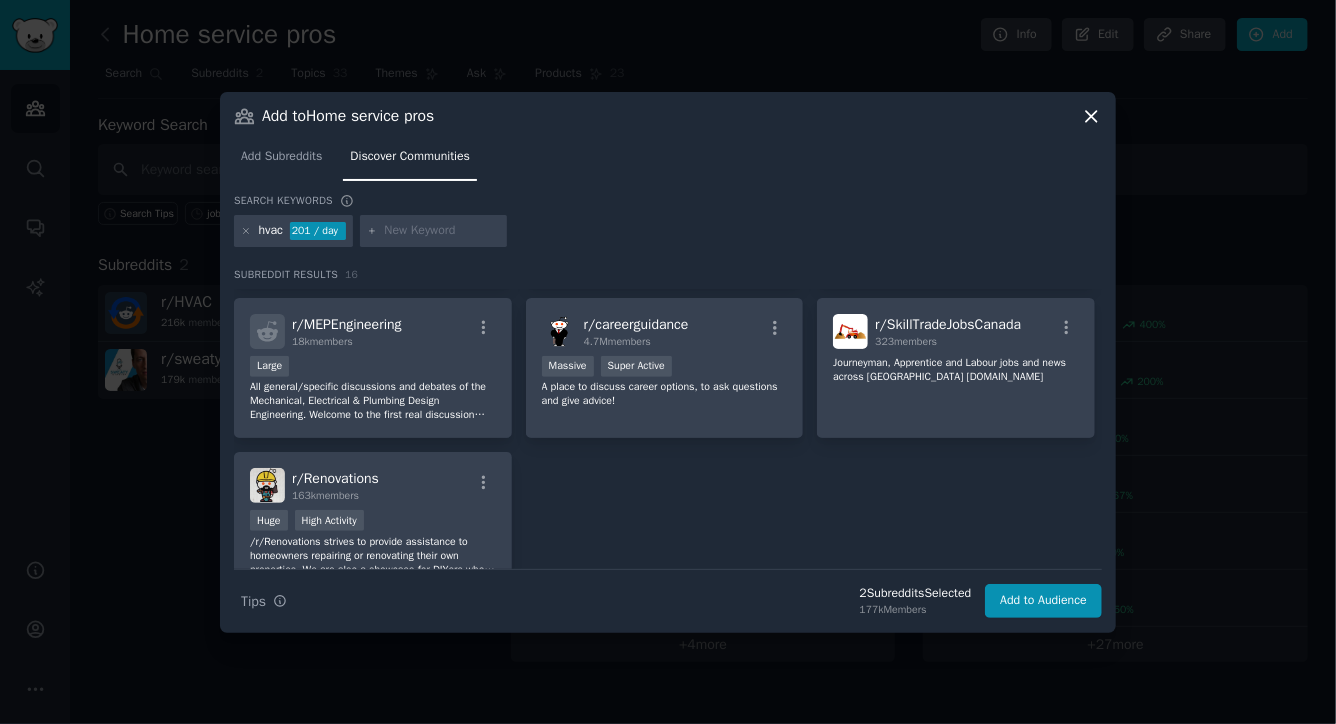scroll, scrollTop: 599, scrollLeft: 0, axis: vertical 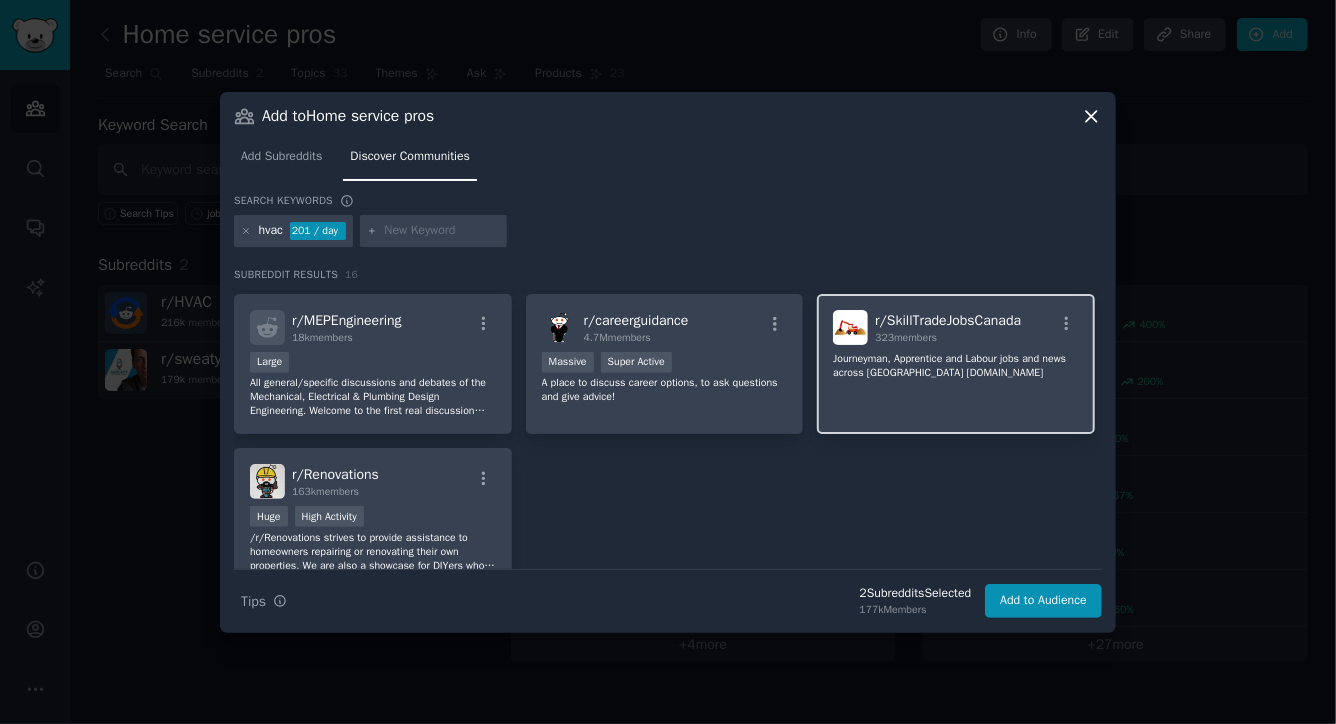 click on "r/ SkillTradeJobsCanada 323  members Journeyman, Apprentice and Labour jobs and news across [GEOGRAPHIC_DATA]
[DOMAIN_NAME]" at bounding box center [956, 364] 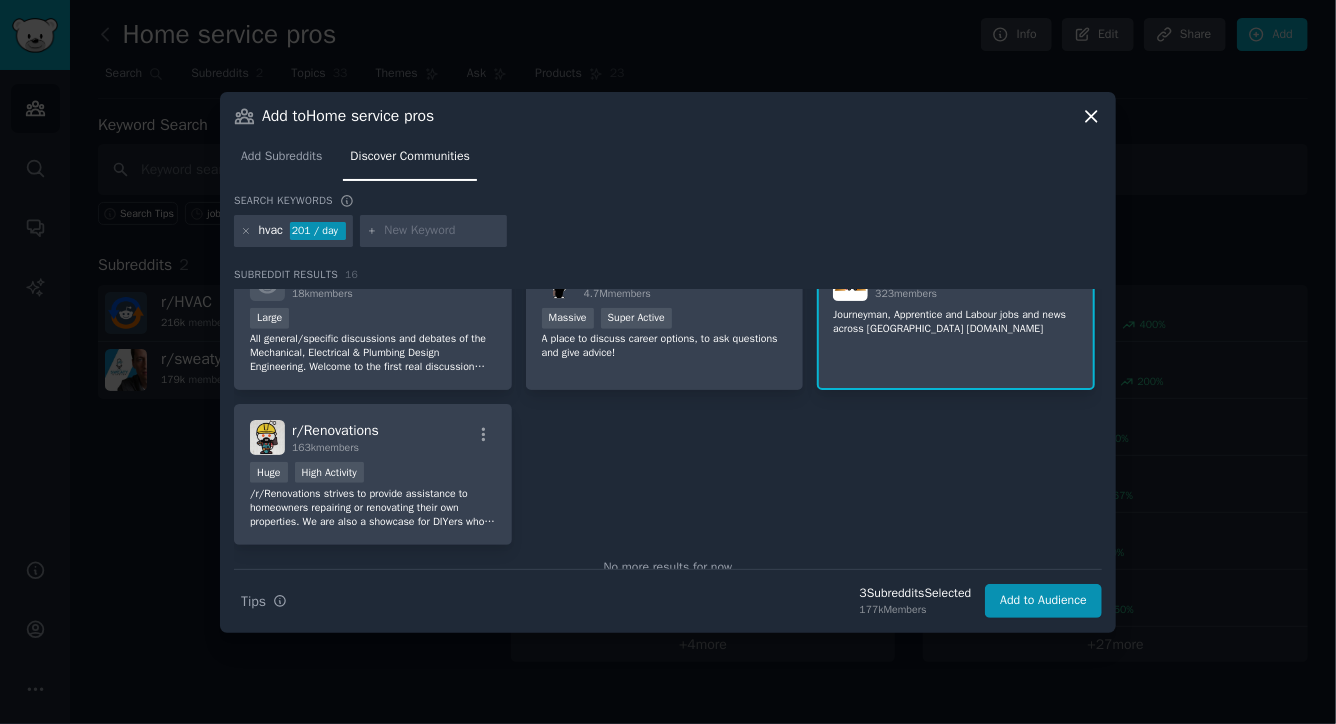 scroll, scrollTop: 637, scrollLeft: 0, axis: vertical 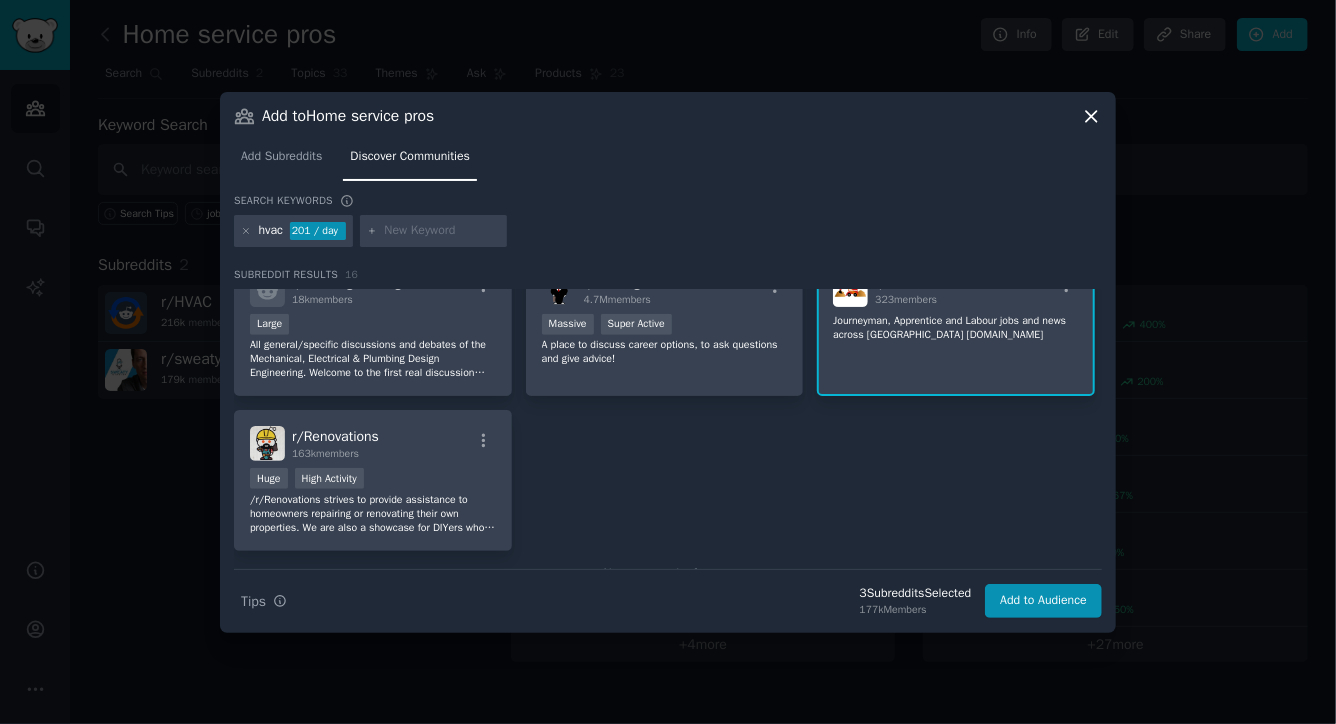 click on "r/ SkillTradeJobsCanada 323  members Journeyman, Apprentice and Labour jobs and news across [GEOGRAPHIC_DATA]
[DOMAIN_NAME]" at bounding box center (956, 326) 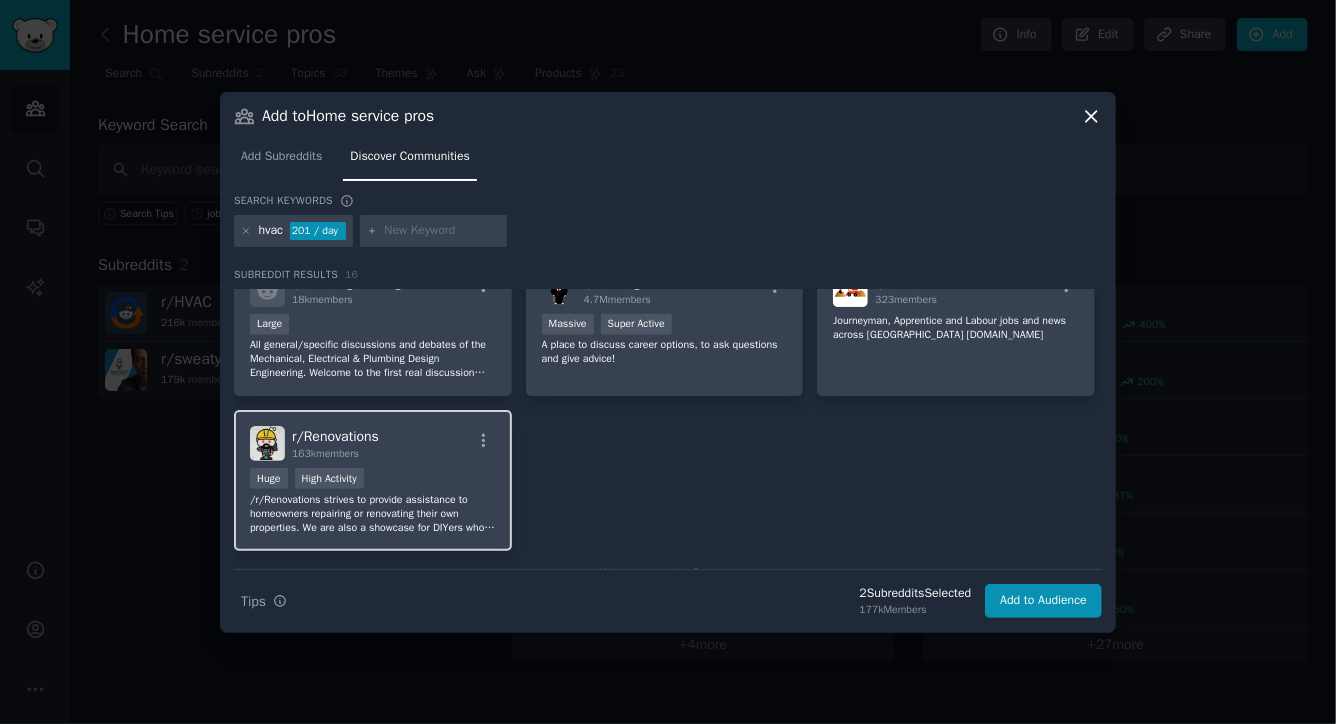 click on "Huge High Activity" at bounding box center [373, 480] 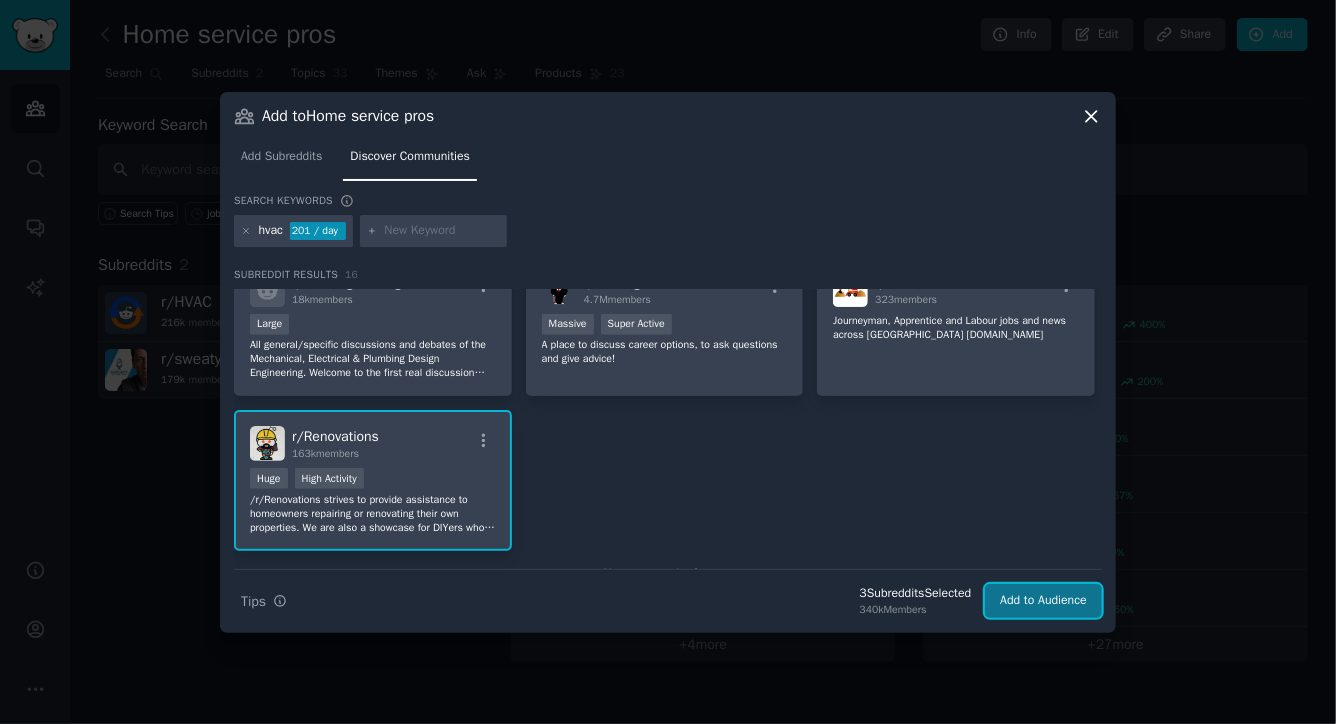click on "Add to Audience" at bounding box center (1043, 601) 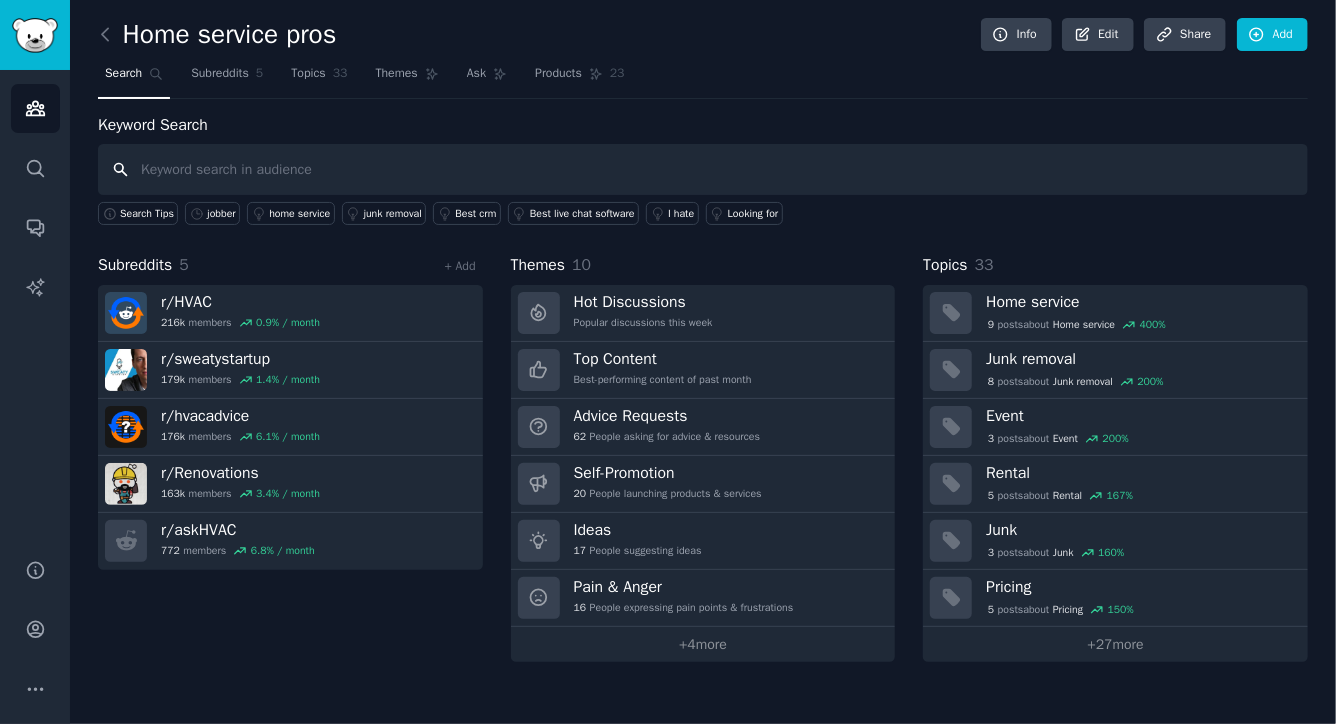 click at bounding box center [703, 169] 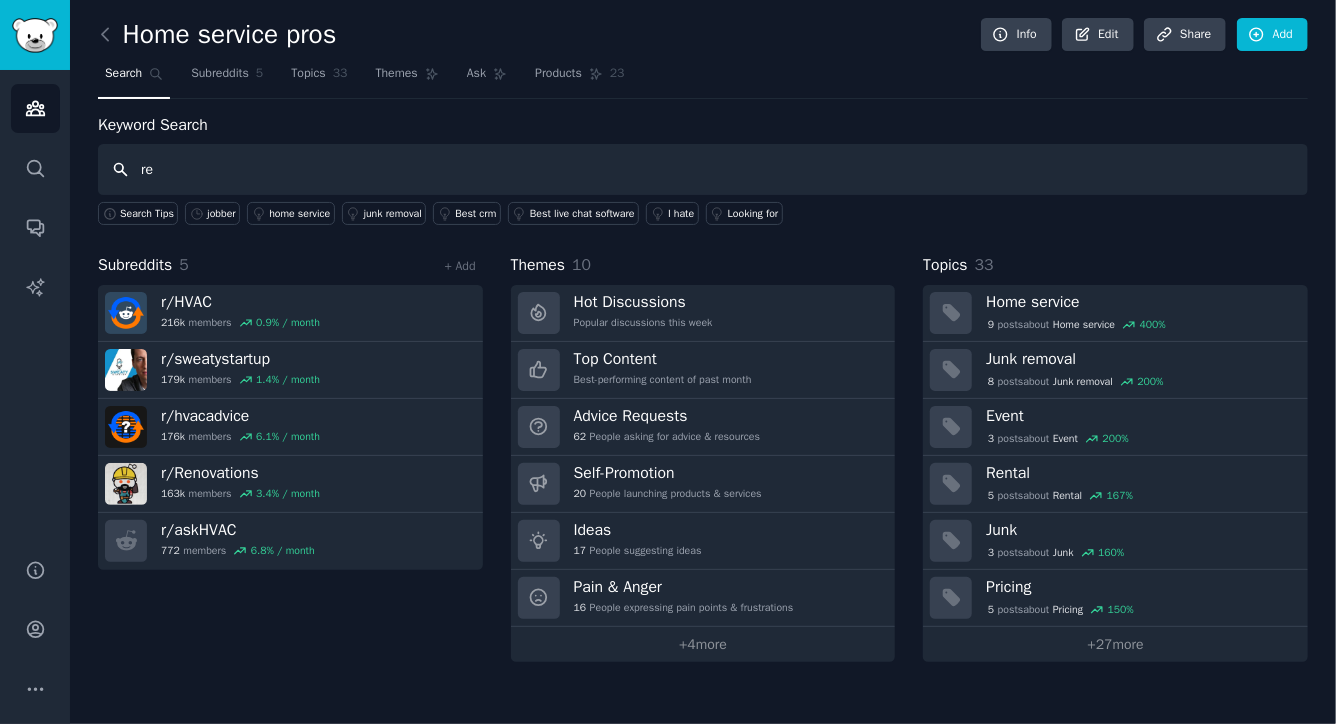type on "r" 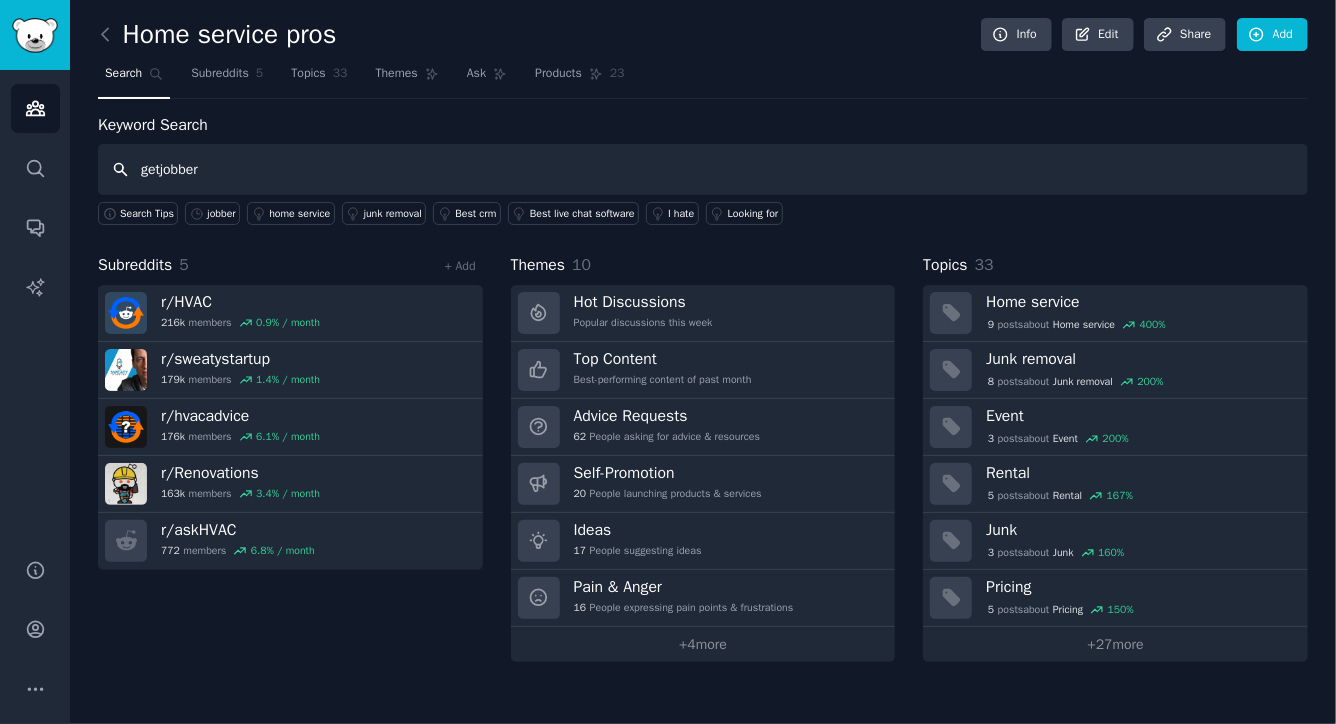 type on "getjobber" 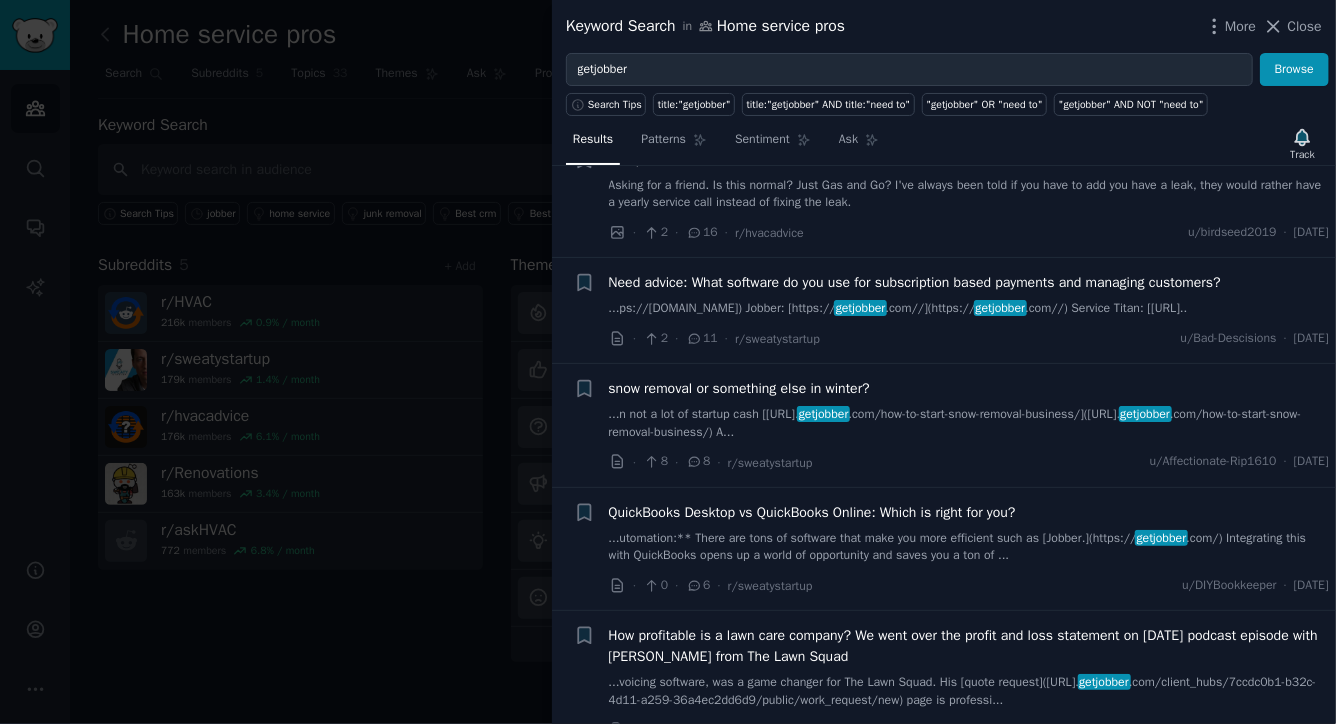 scroll, scrollTop: 0, scrollLeft: 0, axis: both 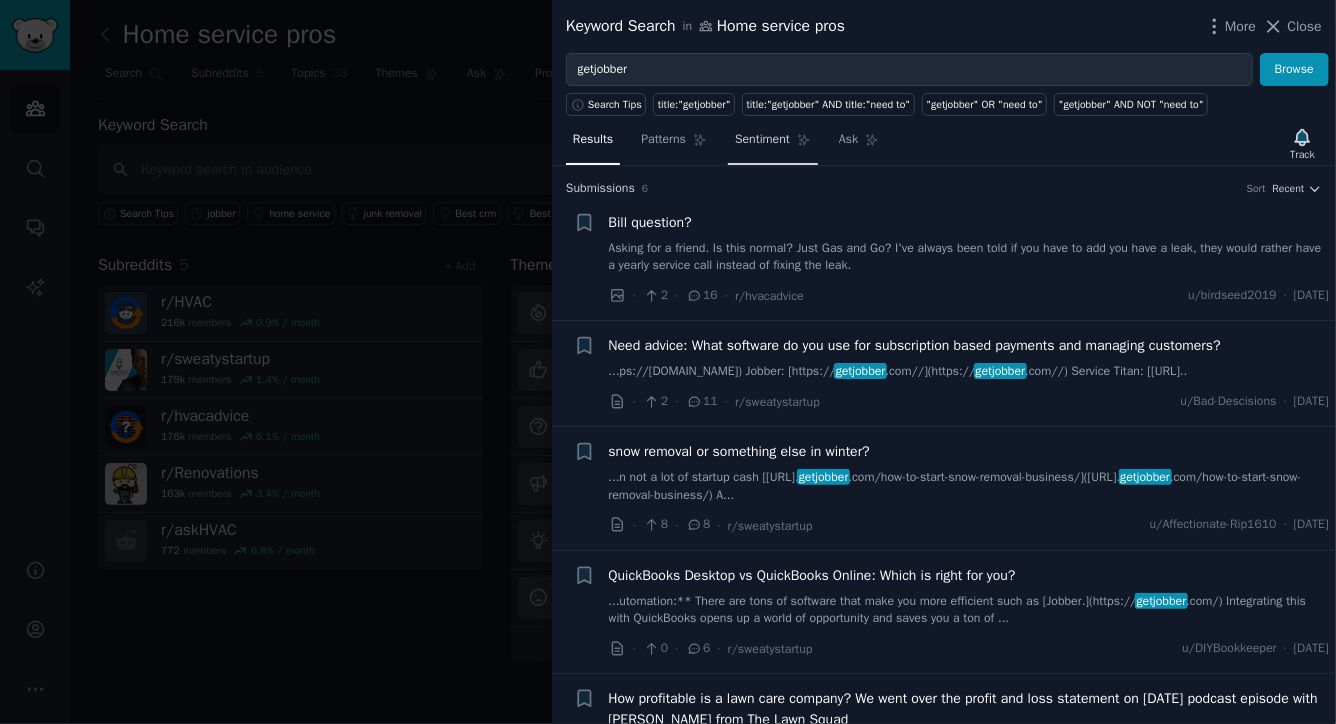 click on "Sentiment" at bounding box center (773, 144) 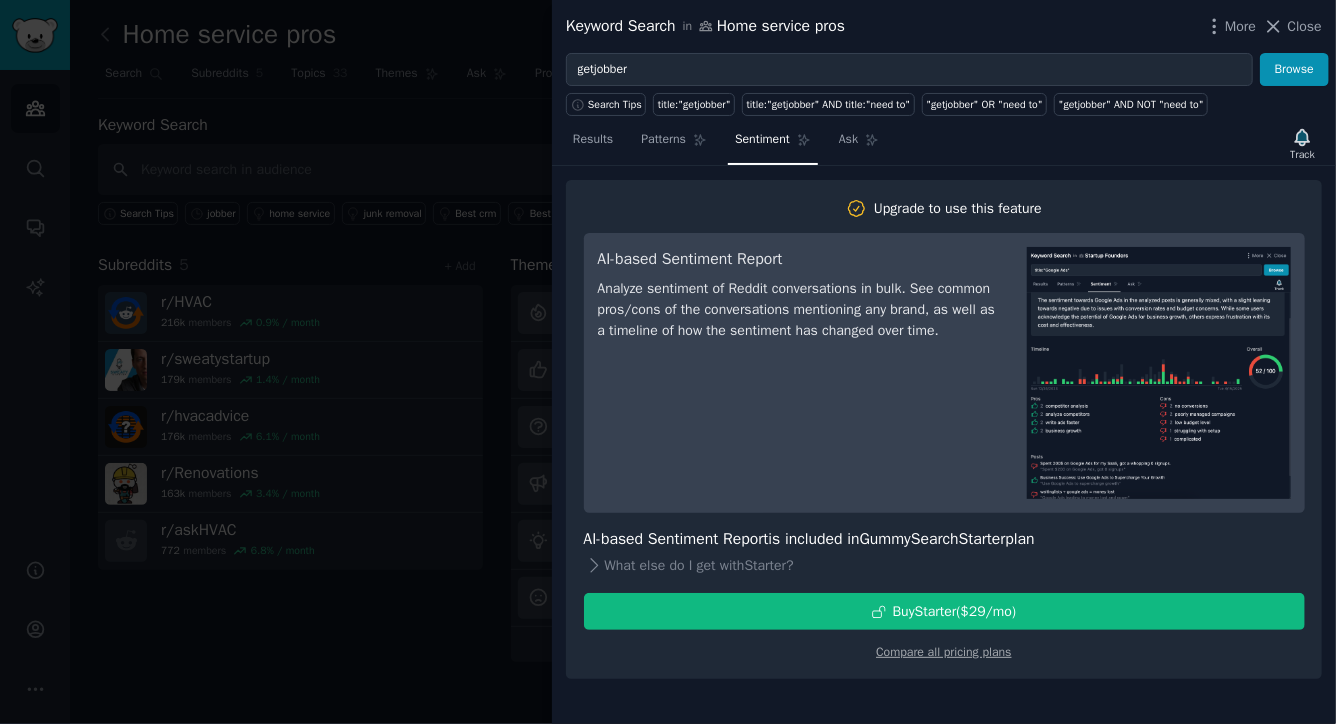 click at bounding box center (668, 362) 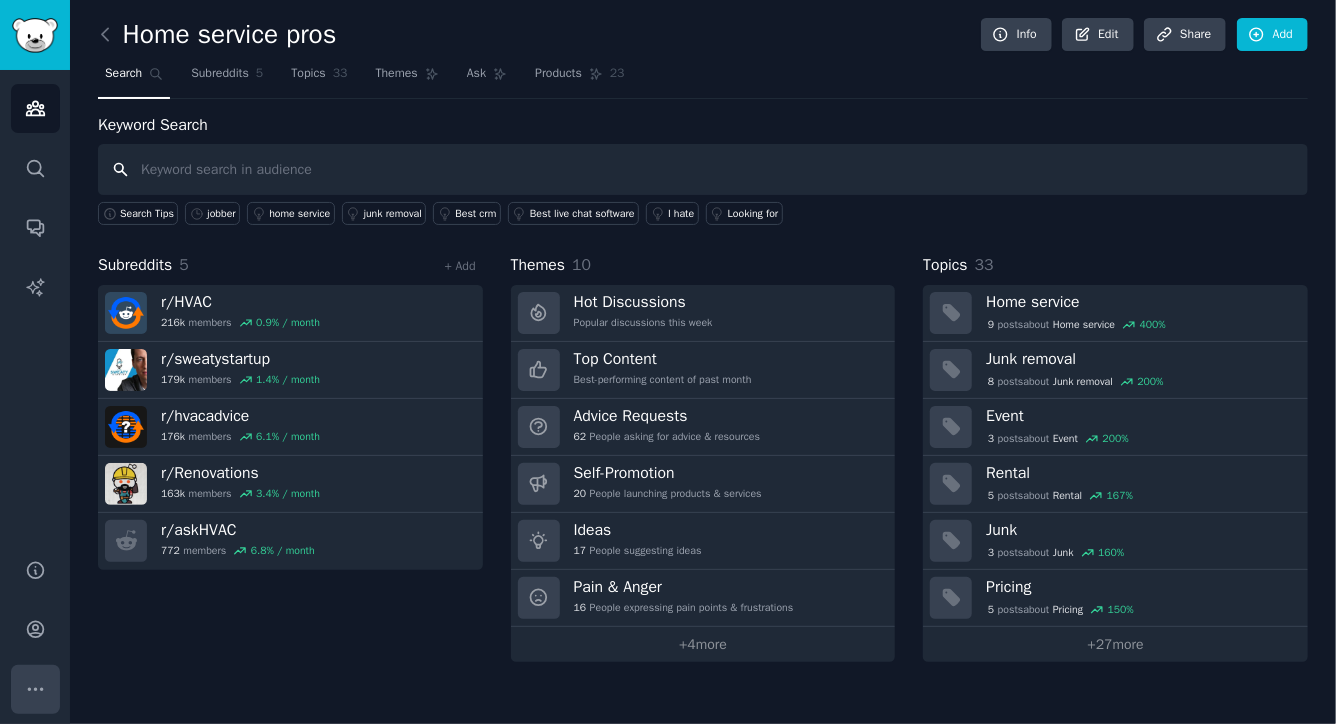 click 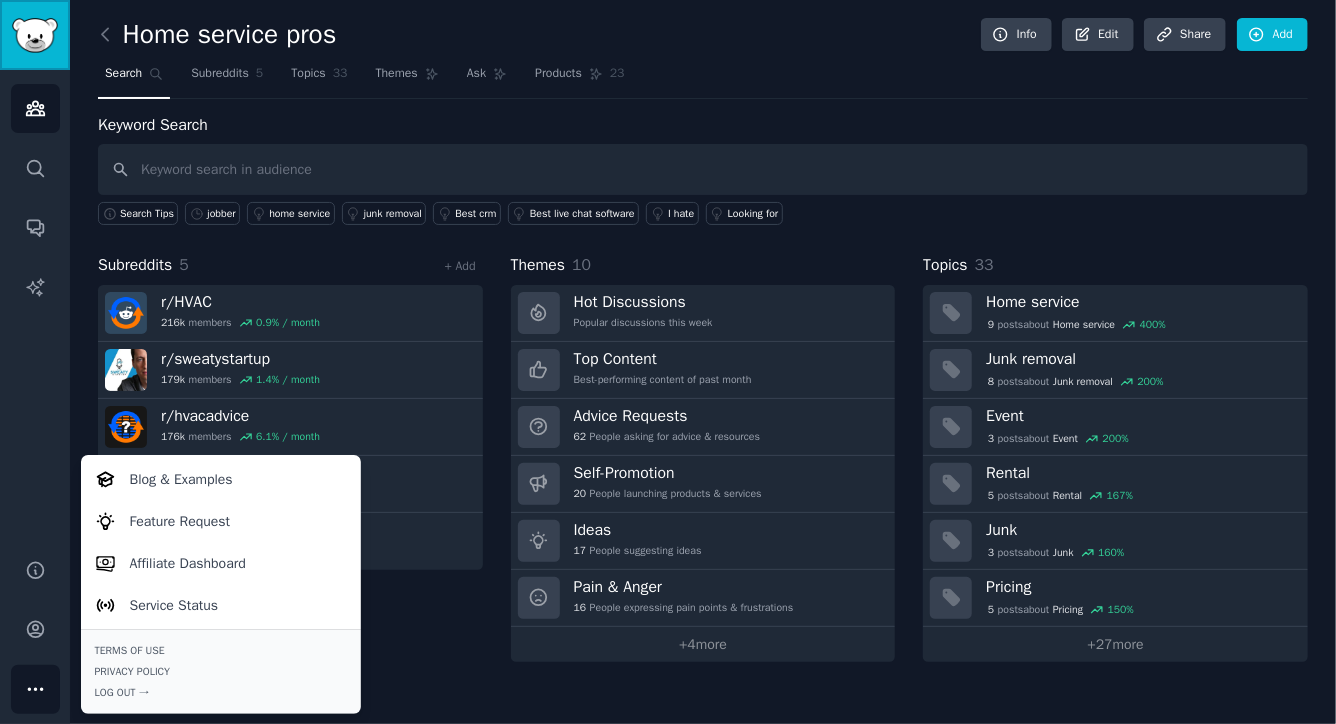 click at bounding box center [35, 35] 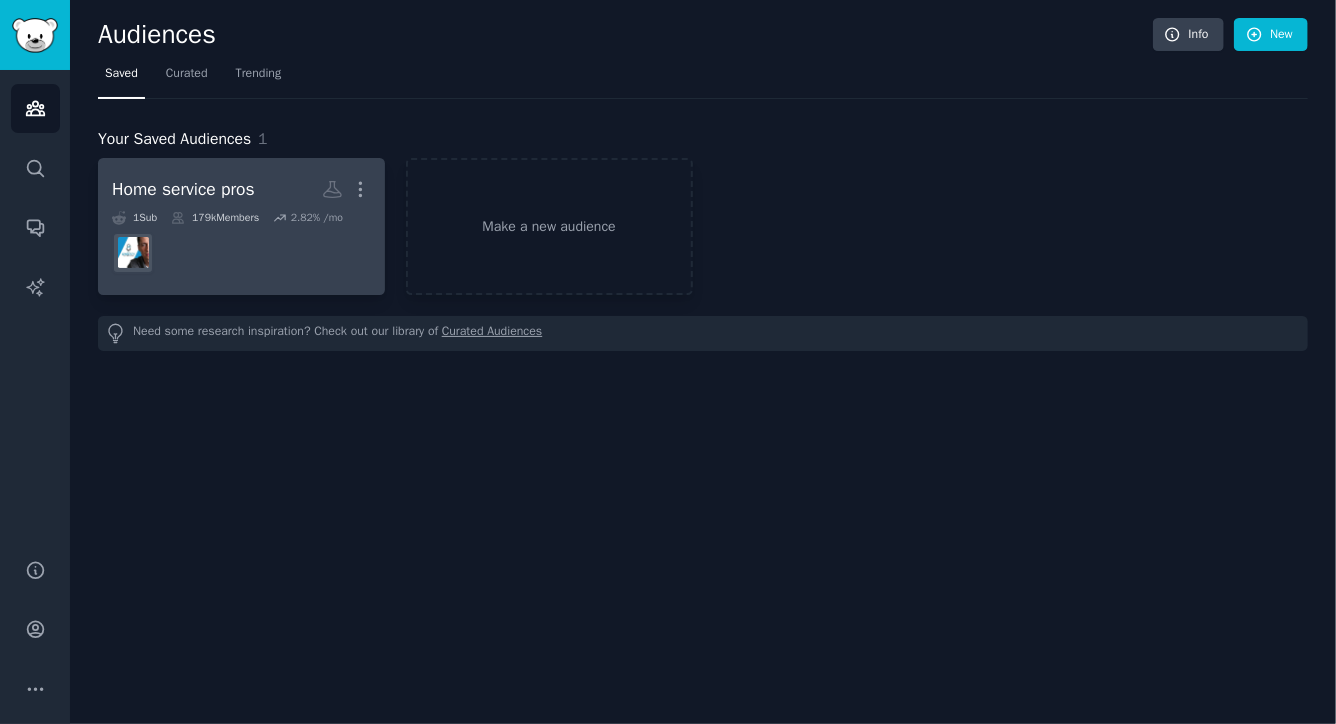click at bounding box center [241, 253] 